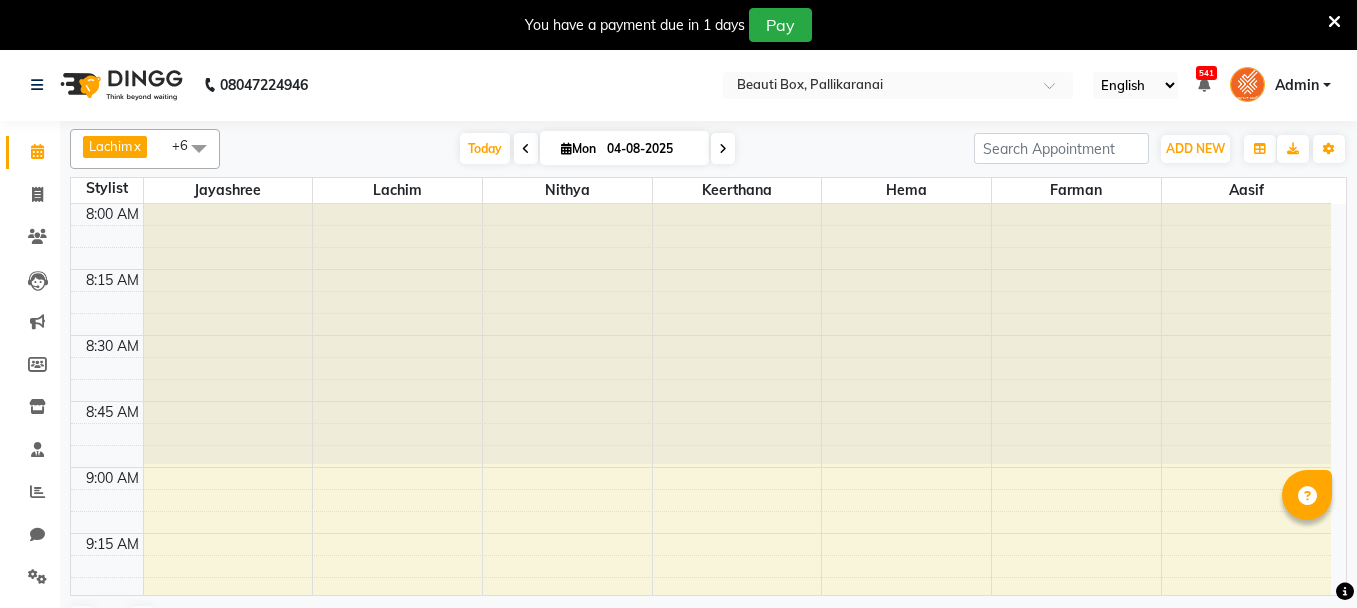 scroll, scrollTop: 0, scrollLeft: 0, axis: both 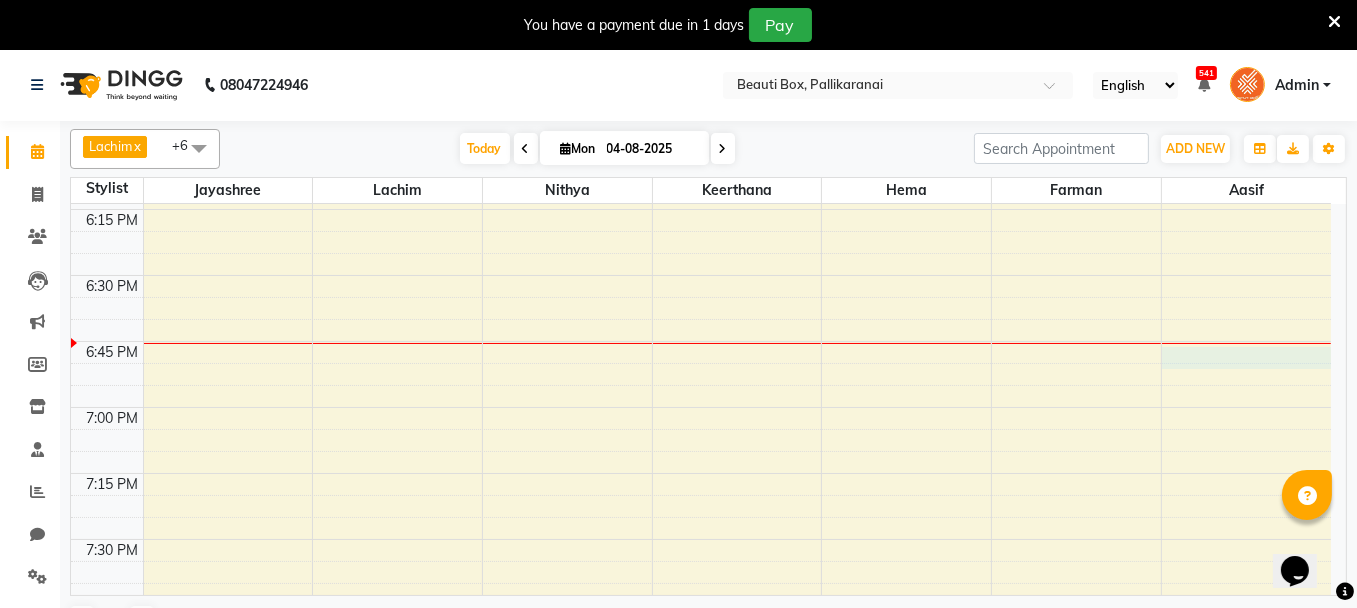 click on "[PERSON], TK02, [TIME]-[TIME], [SERVICE]     [PERSON], TK03, [TIME]-[TIME], [SERVICE]      [PERSON], TK04, [TIME]-[TIME], [SERVICE]     [SERVICE], TK01, [TIME]-[TIME], [SERVICE]" at bounding box center (701, -649) 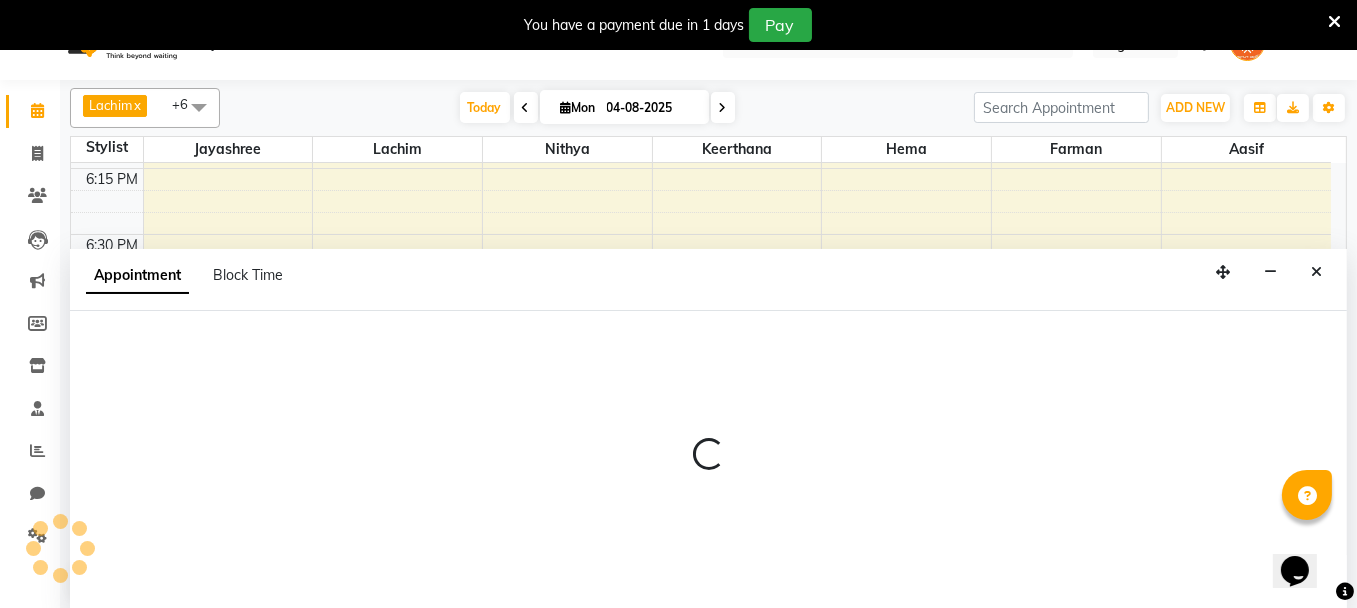 scroll, scrollTop: 49, scrollLeft: 0, axis: vertical 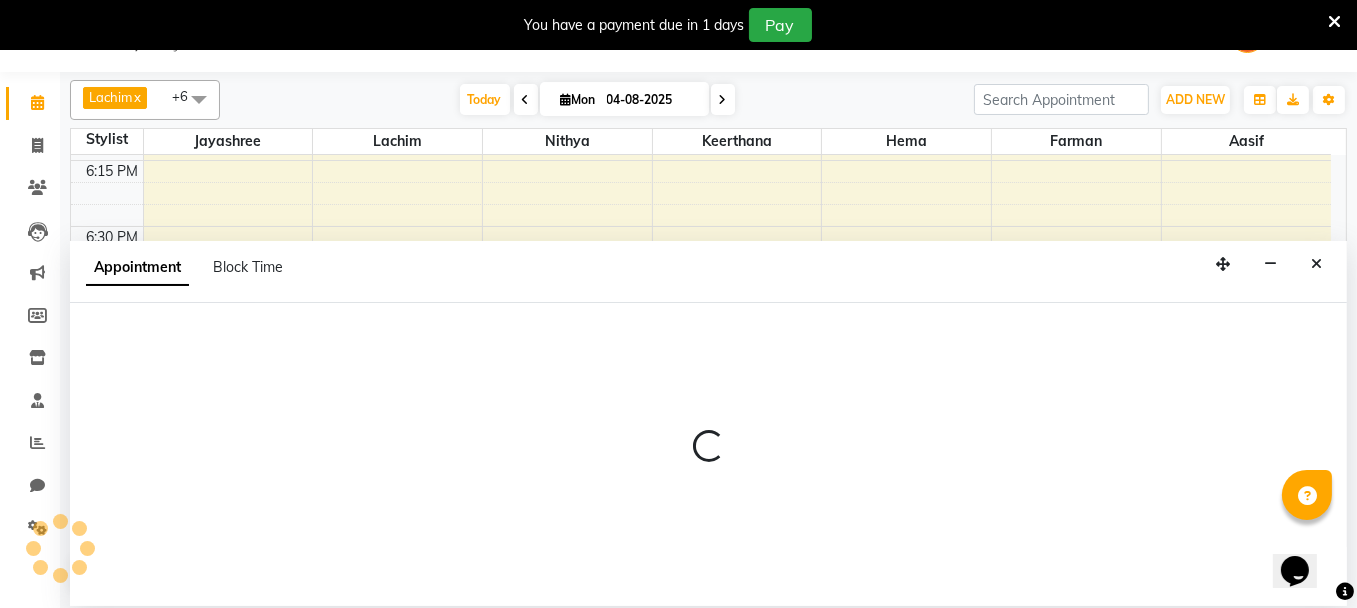 select on "86604" 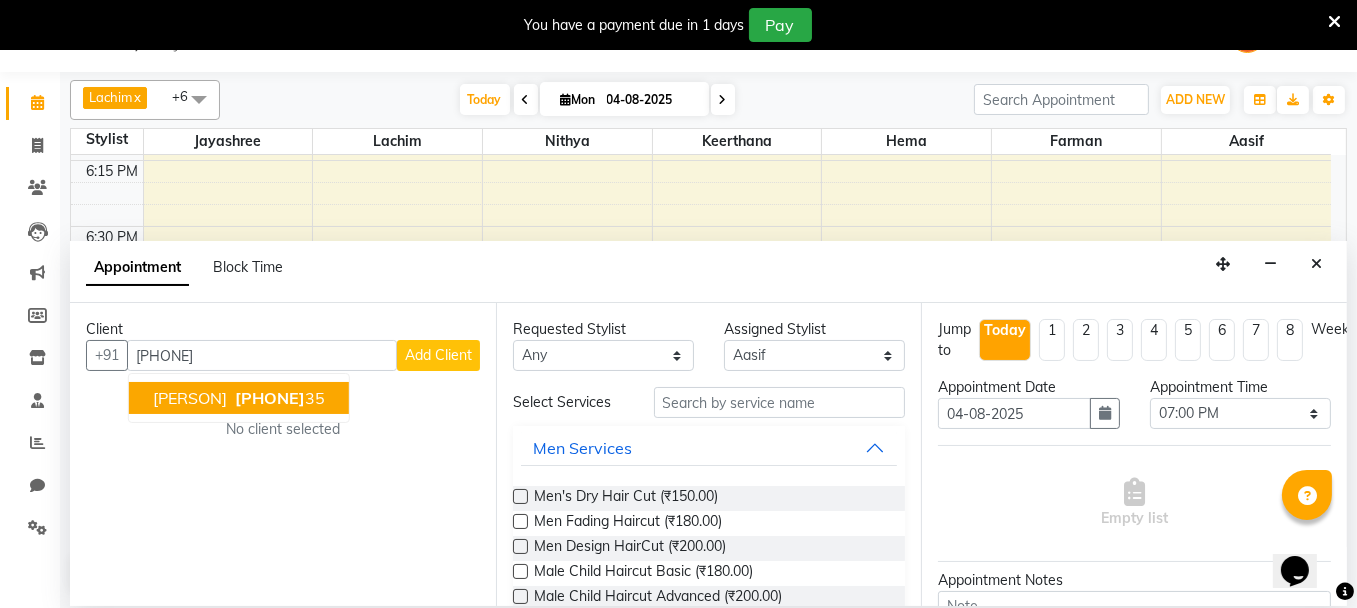 click on "[PHONE]" at bounding box center (270, 398) 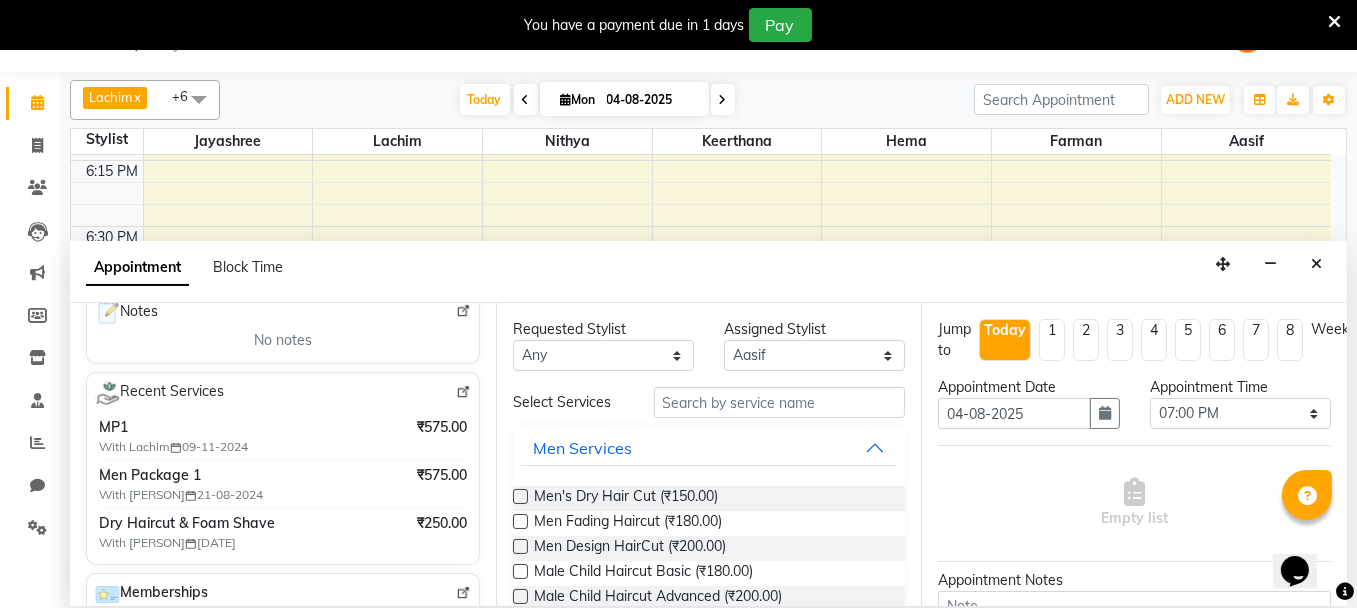 scroll, scrollTop: 300, scrollLeft: 0, axis: vertical 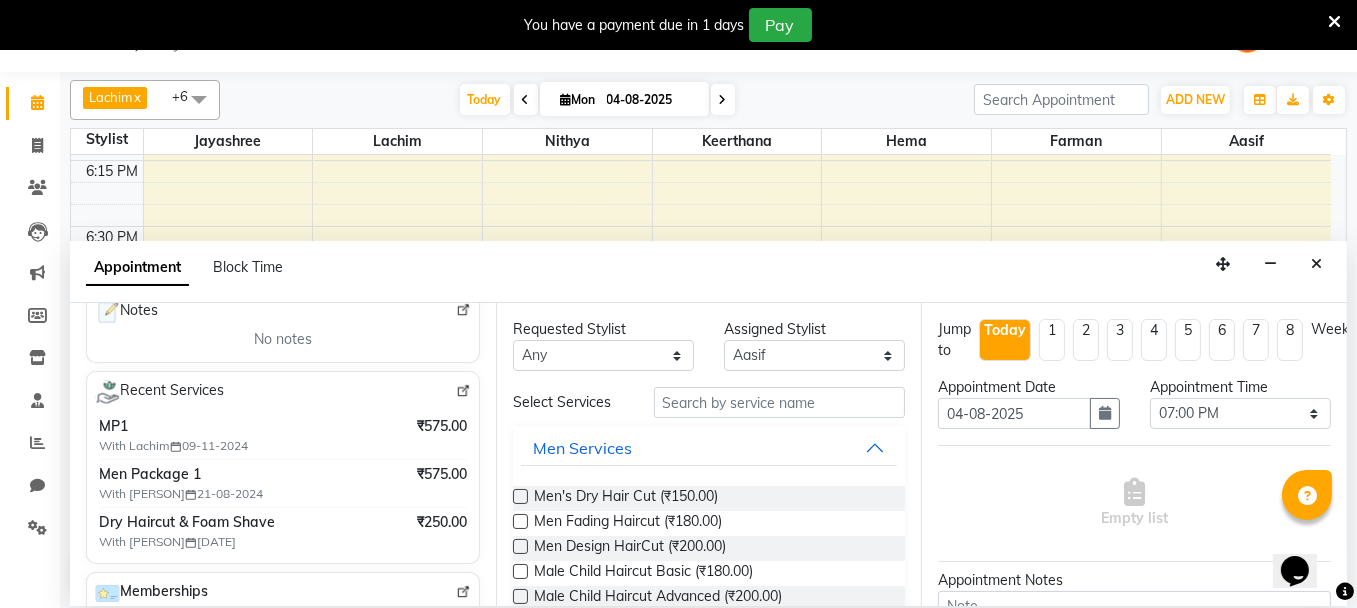type on "[PHONE]" 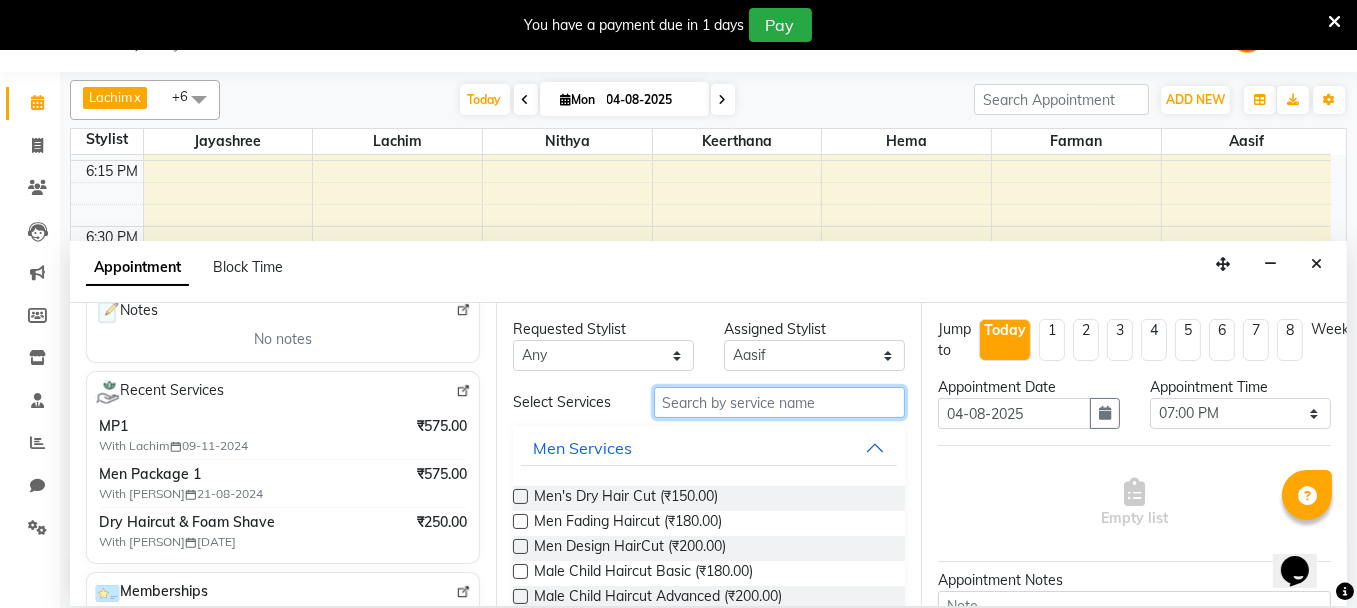 click at bounding box center [780, 402] 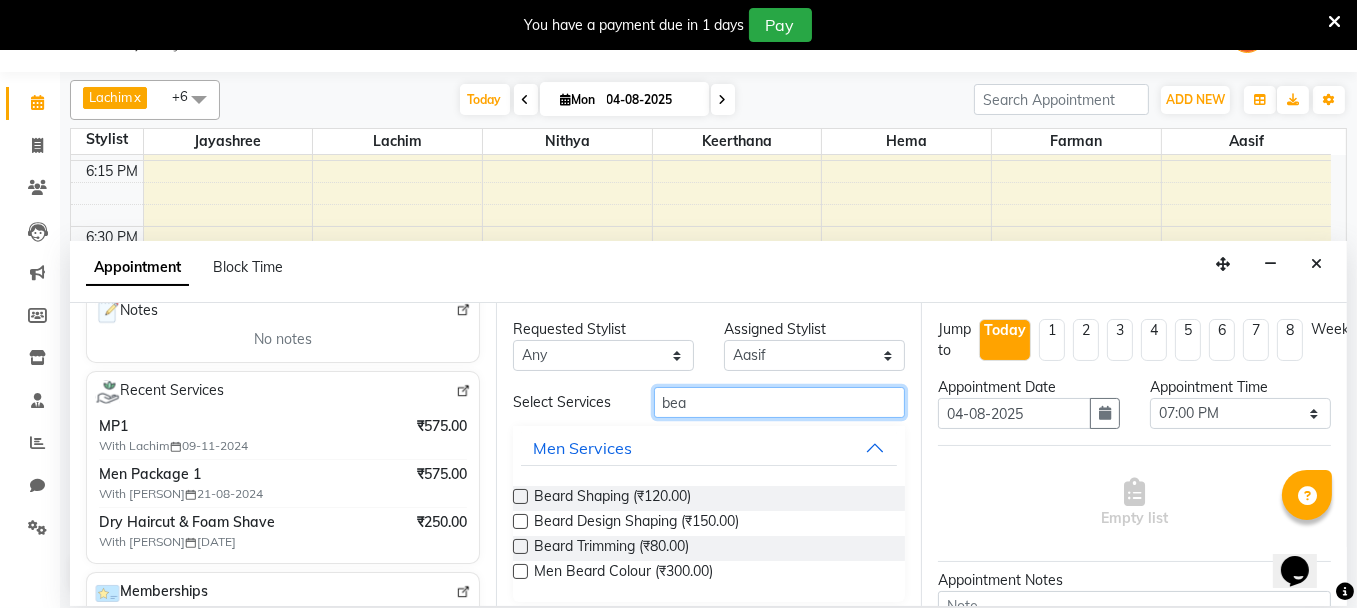 type on "bea" 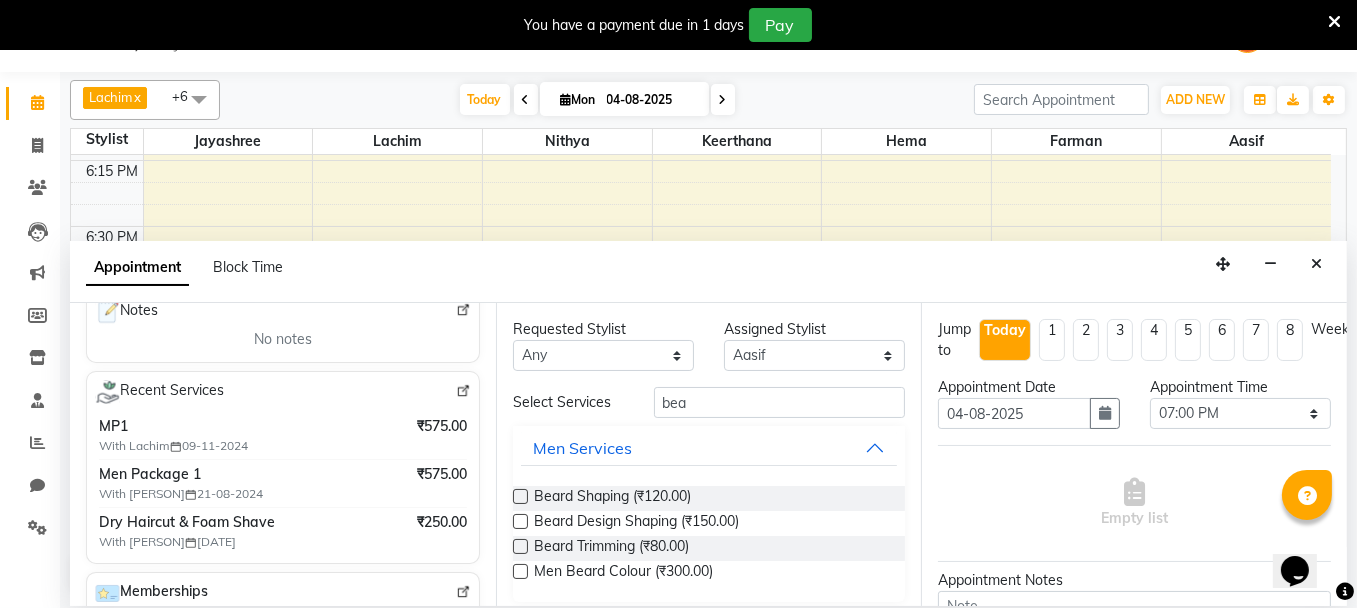 click at bounding box center (520, 496) 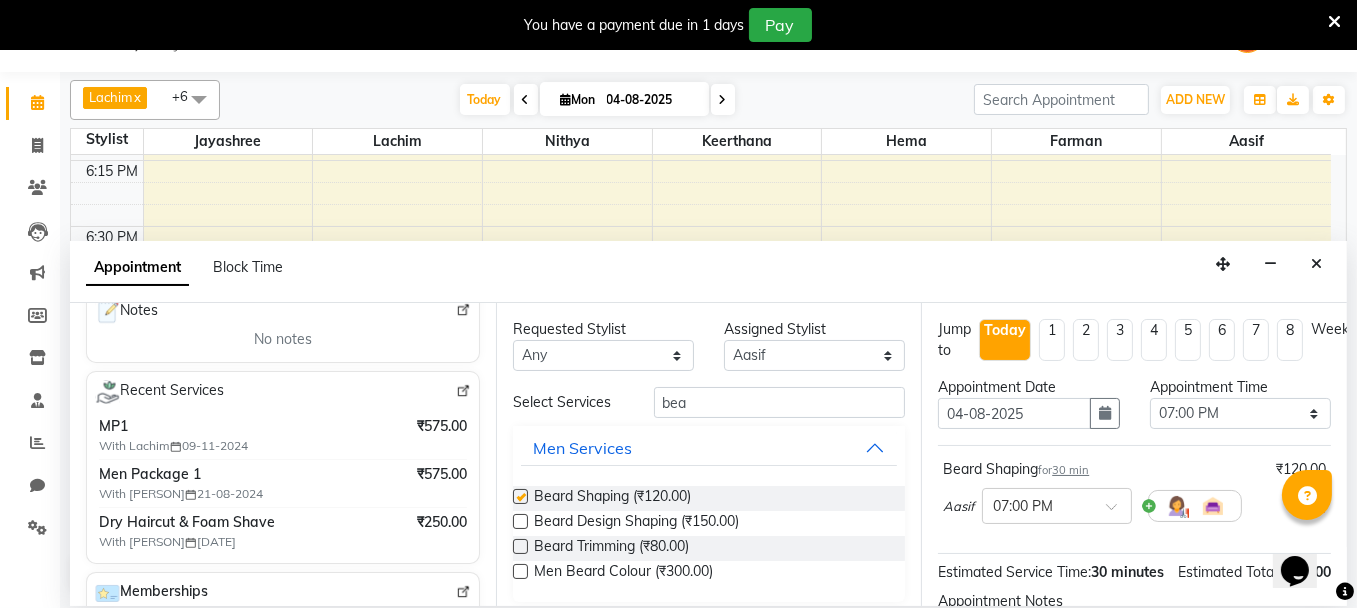 checkbox on "false" 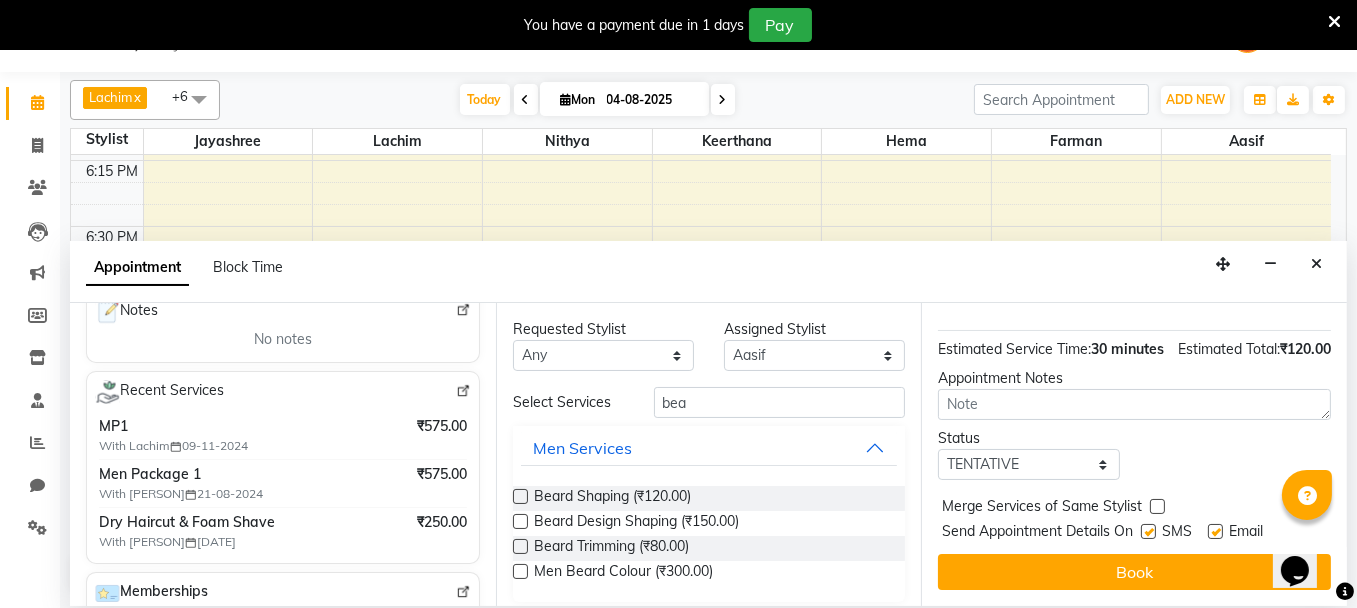 scroll, scrollTop: 252, scrollLeft: 0, axis: vertical 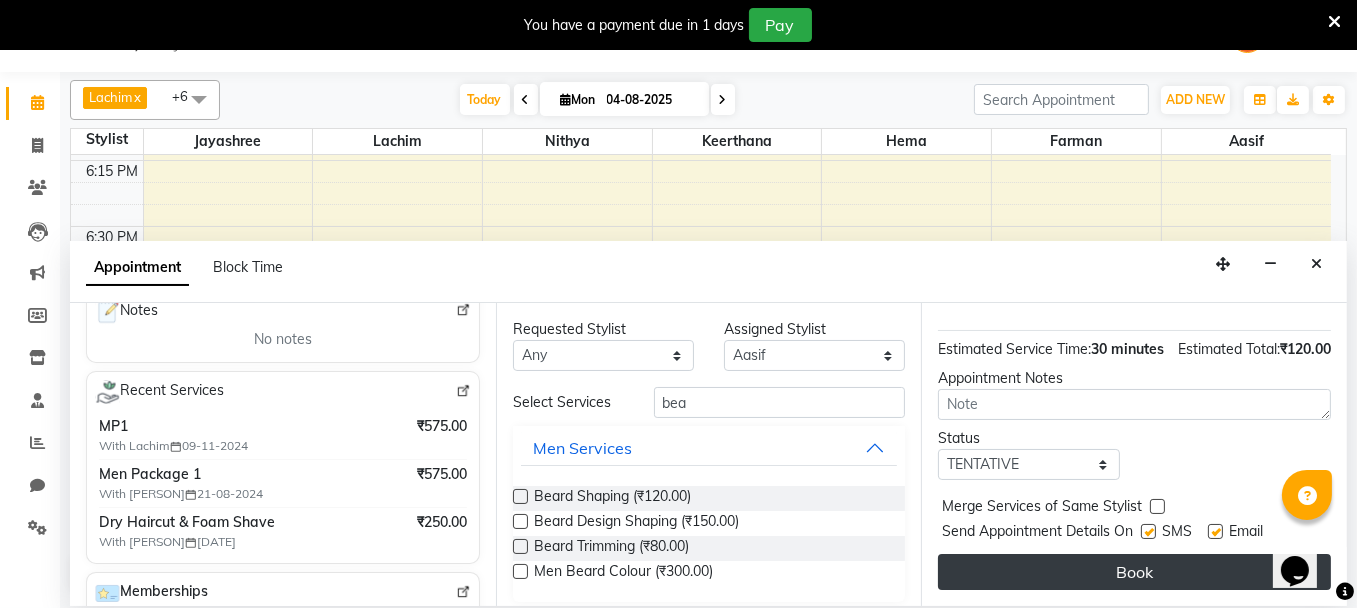click on "Book" at bounding box center [1134, 572] 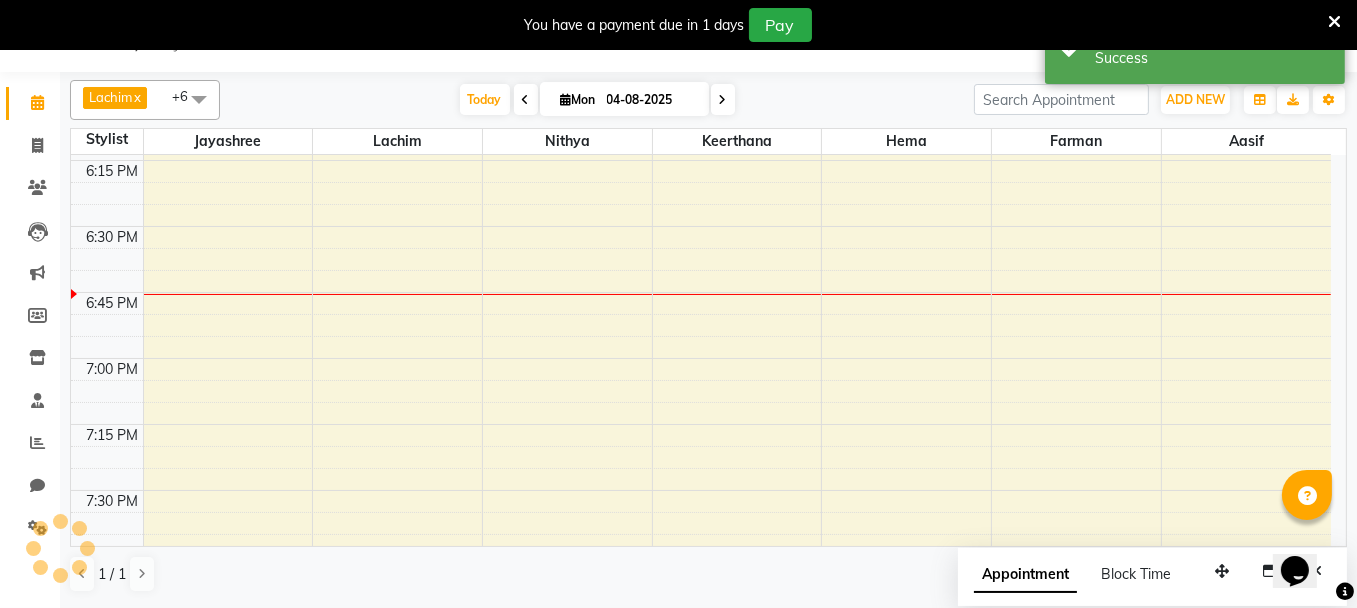 scroll, scrollTop: 0, scrollLeft: 0, axis: both 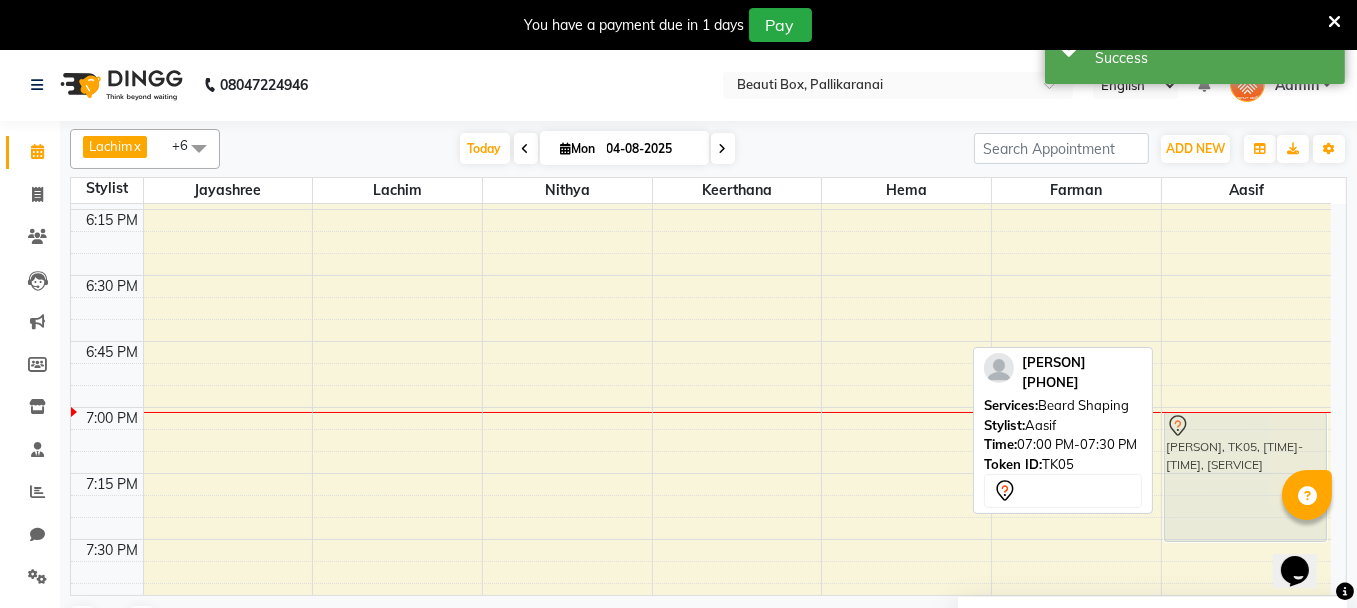 drag, startPoint x: 1225, startPoint y: 371, endPoint x: 1220, endPoint y: 404, distance: 33.37664 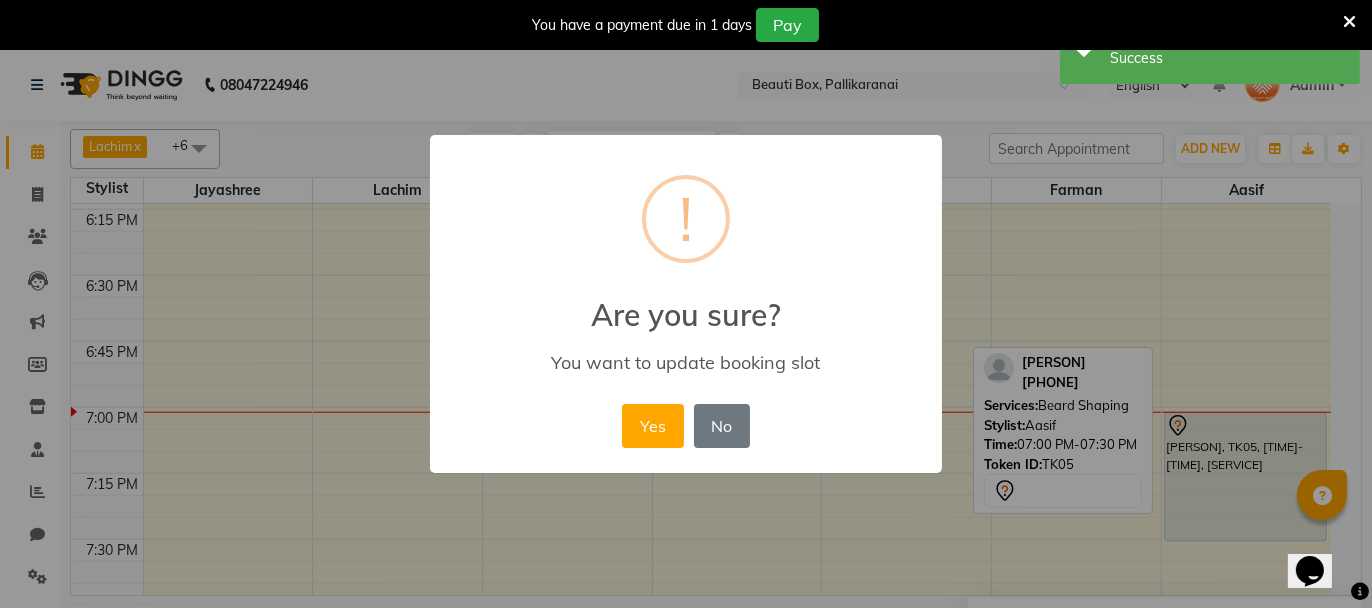 click on "× ! Are you sure? You want to update booking slot Yes No No" at bounding box center (686, 304) 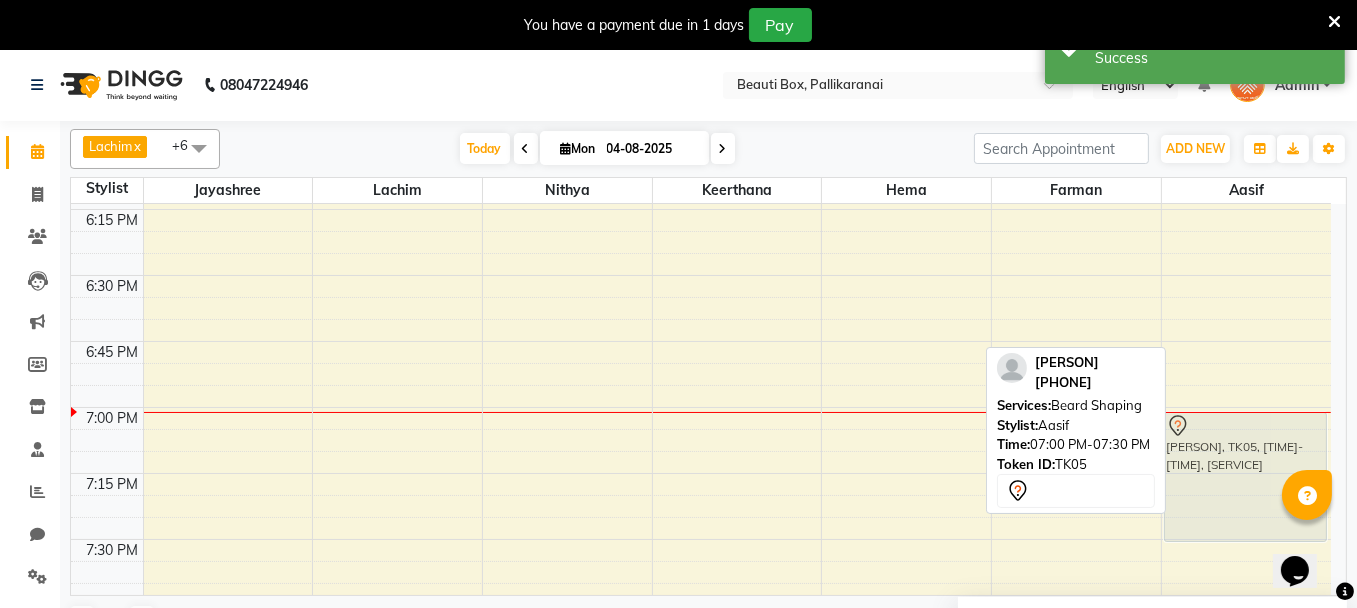 drag, startPoint x: 1241, startPoint y: 374, endPoint x: 1237, endPoint y: 419, distance: 45.17743 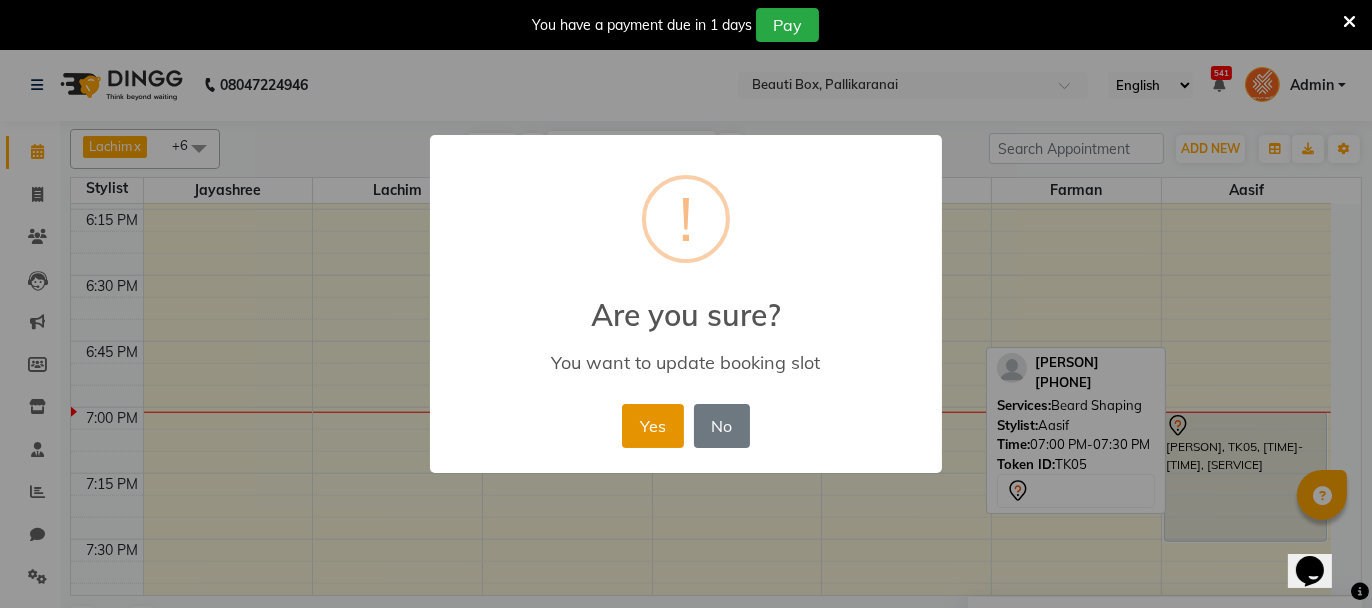 click on "Yes" at bounding box center [652, 426] 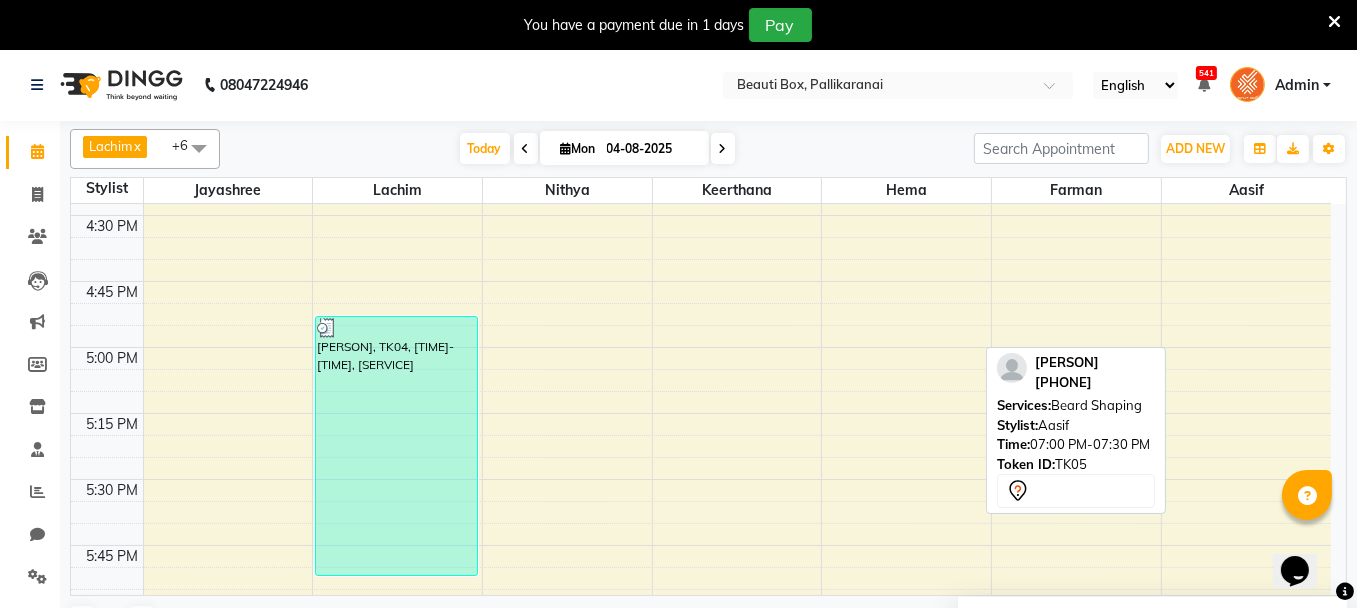 scroll, scrollTop: 2200, scrollLeft: 0, axis: vertical 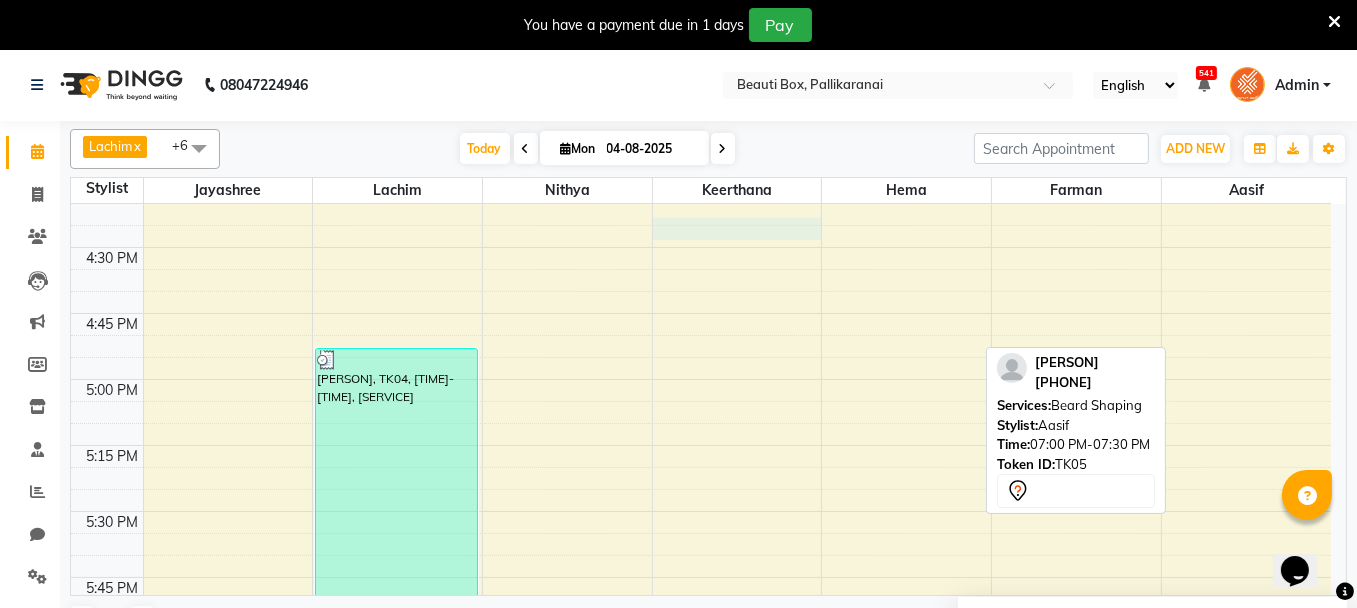 click on "[PERSON], TK02, [TIME]-[TIME], [SERVICE]     [PERSON], TK03, [TIME]-[TIME], [SERVICE]      [PERSON], TK04, [TIME]-[TIME], [SERVICE]     [SERVICE], TK01, [TIME]-[TIME], [SERVICE]              [PERSON], TK05, [TIME]-[TIME], [SERVICE]" at bounding box center [701, -149] 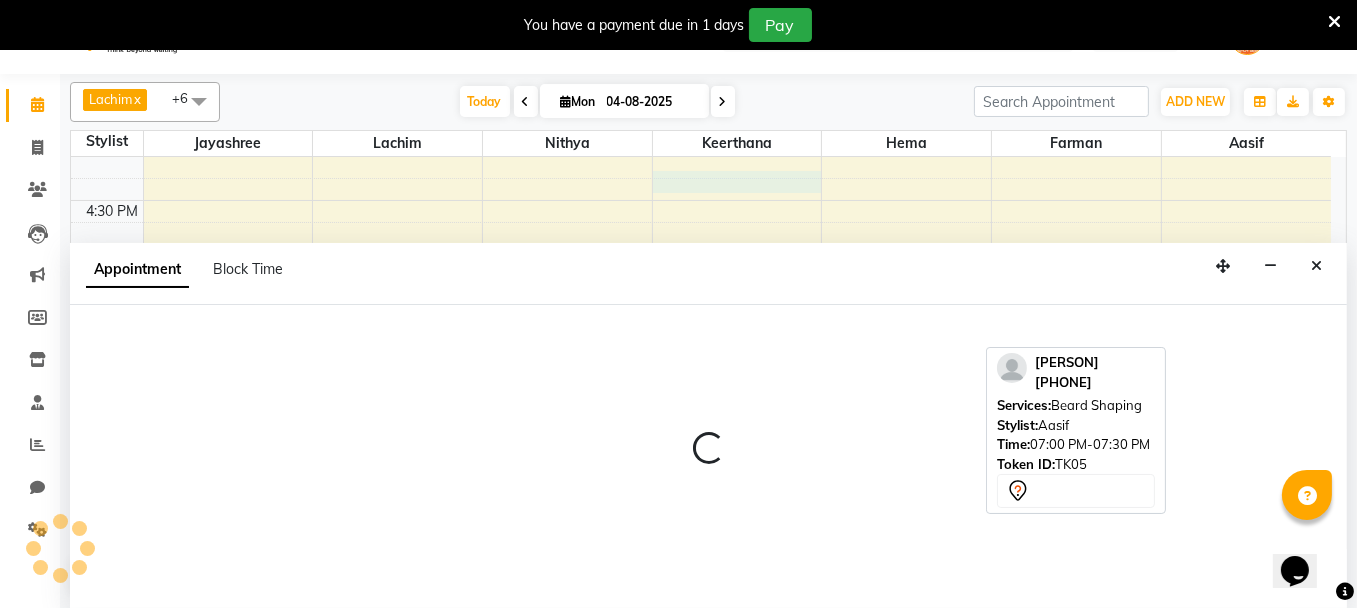 scroll, scrollTop: 49, scrollLeft: 0, axis: vertical 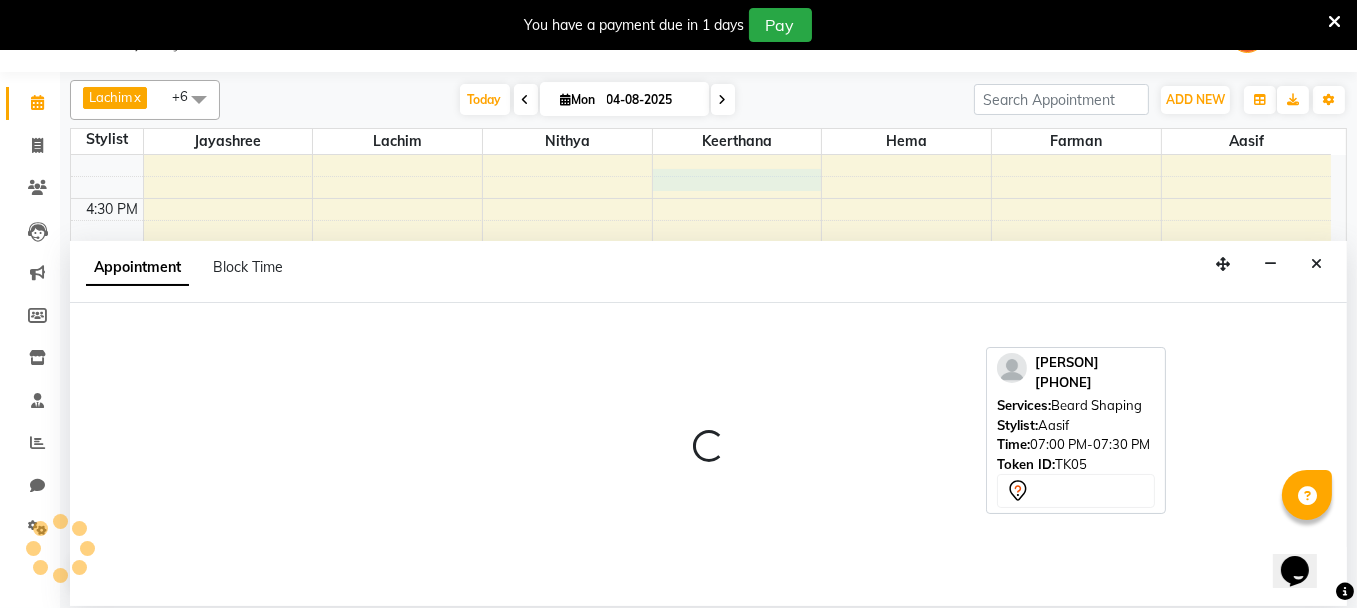 select on "40097" 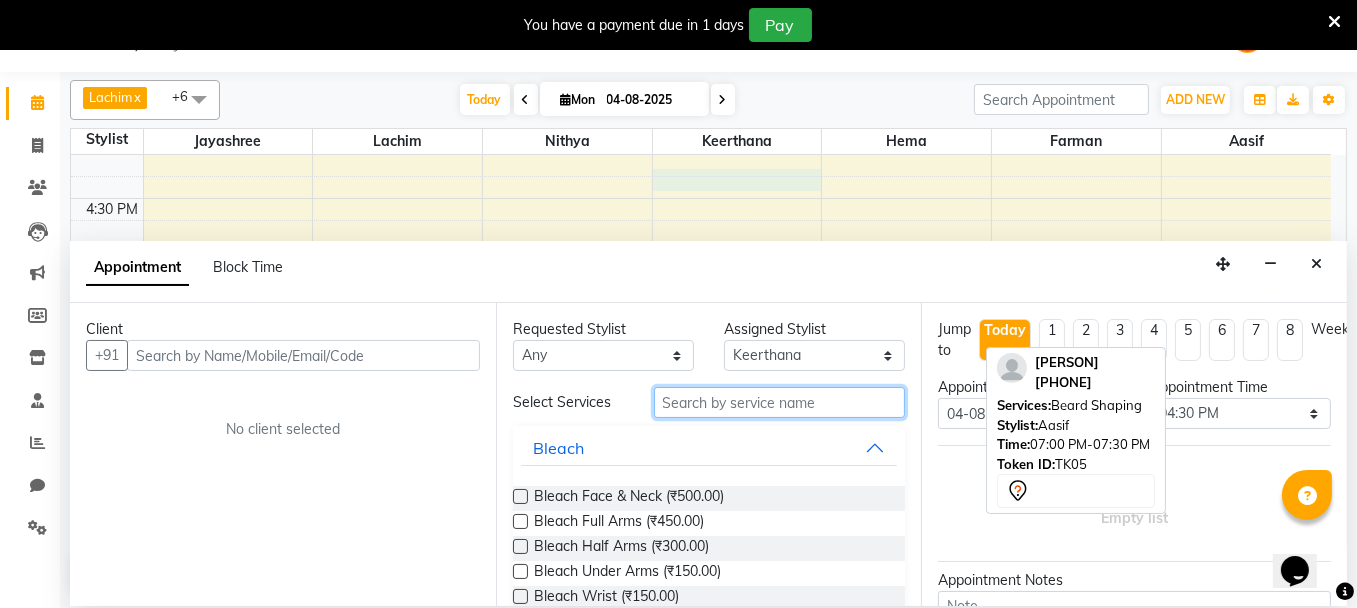 click at bounding box center [780, 402] 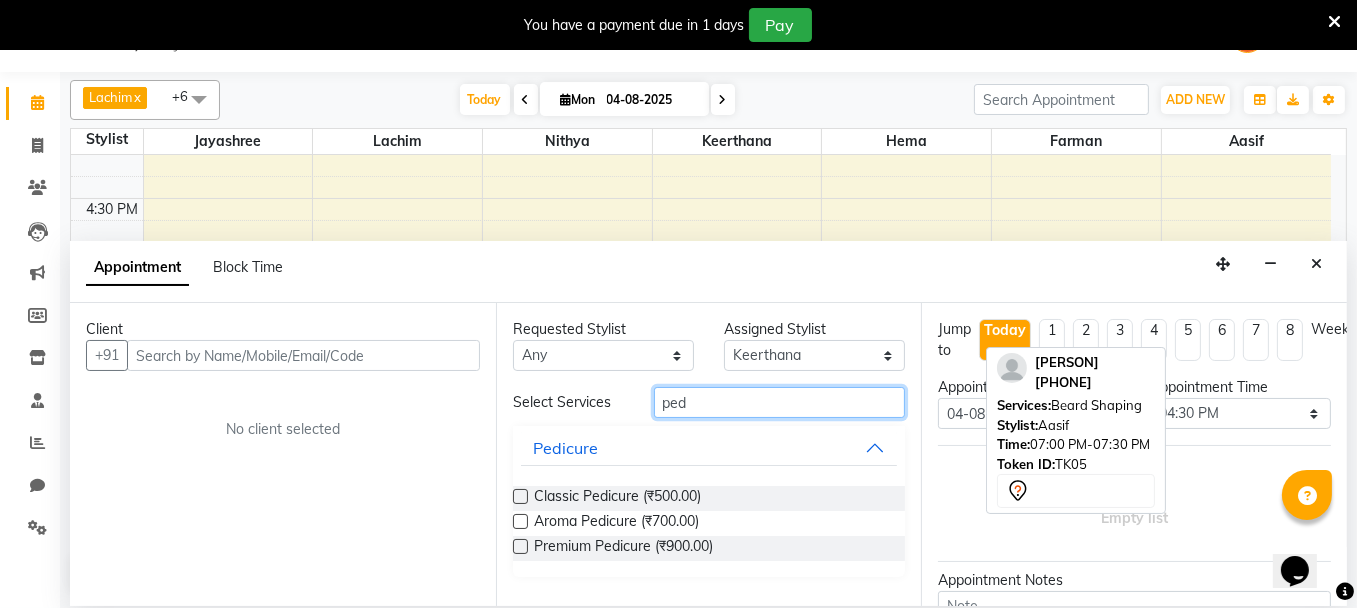 type on "ped" 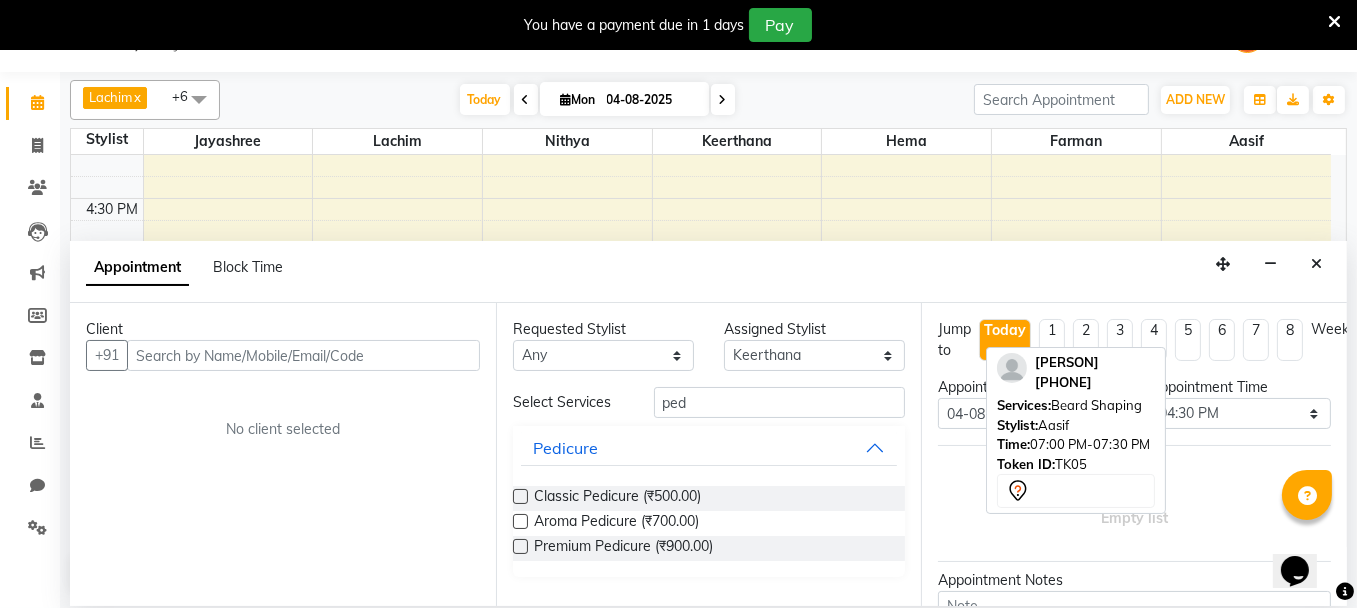 click at bounding box center [520, 546] 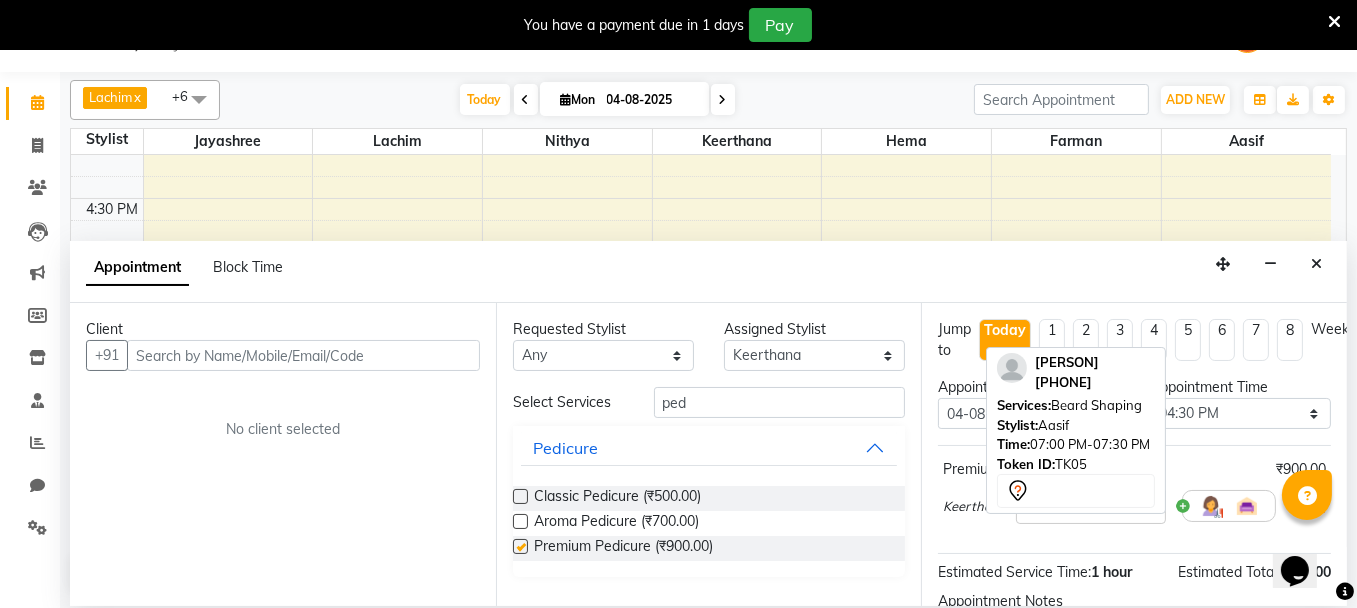 checkbox on "false" 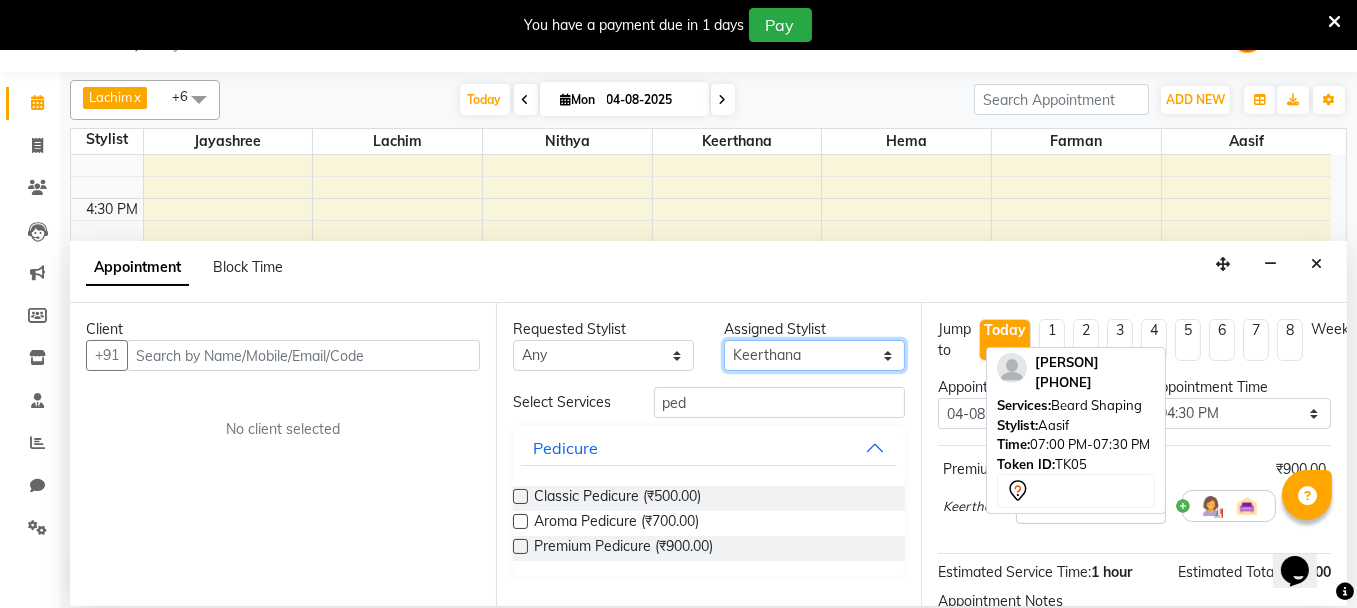 click on "Select [PERSON] [PERSON] [PERSON] [PERSON] [PERSON] [PERSON] [PERSON] [PERSON] [PERSON] [PERSON] [PERSON] [PERSON] [PERSON] [PERSON] [PERSON] [PERSON] [PERSON] [PERSON]" at bounding box center (814, 355) 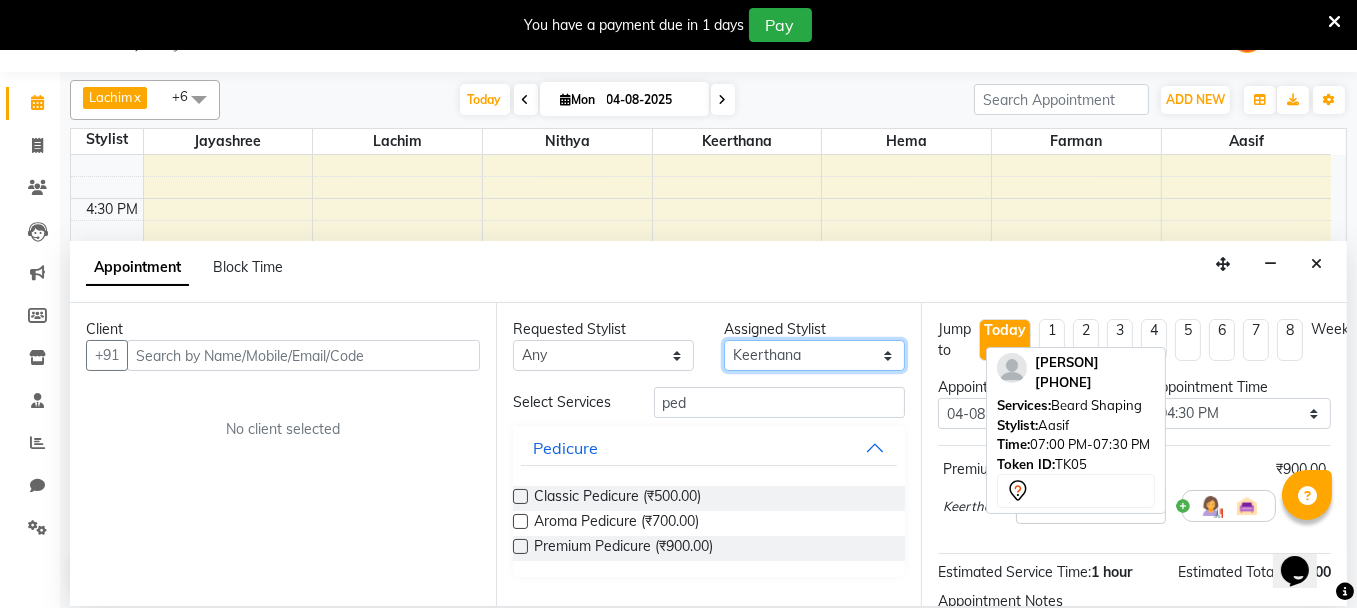 select on "84028" 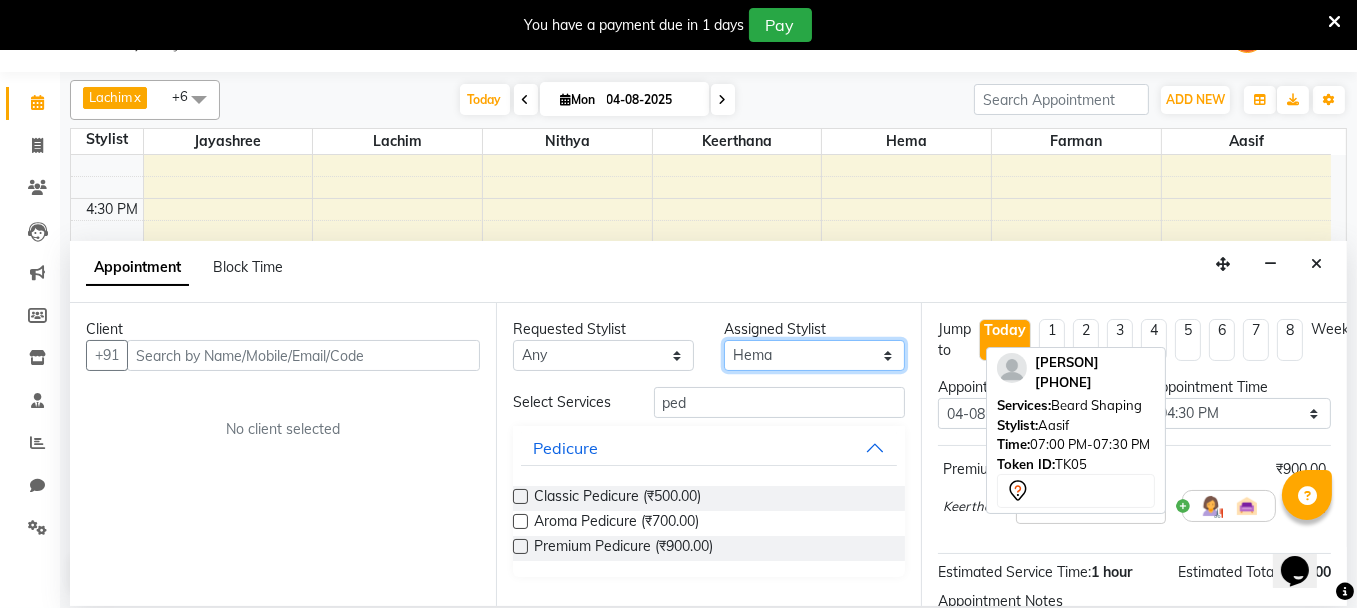 click on "Select [PERSON] [PERSON] [PERSON] [PERSON] [PERSON] [PERSON] [PERSON] [PERSON] [PERSON] [PERSON] [PERSON] [PERSON] [PERSON] [PERSON] [PERSON] [PERSON] [PERSON] [PERSON]" at bounding box center [814, 355] 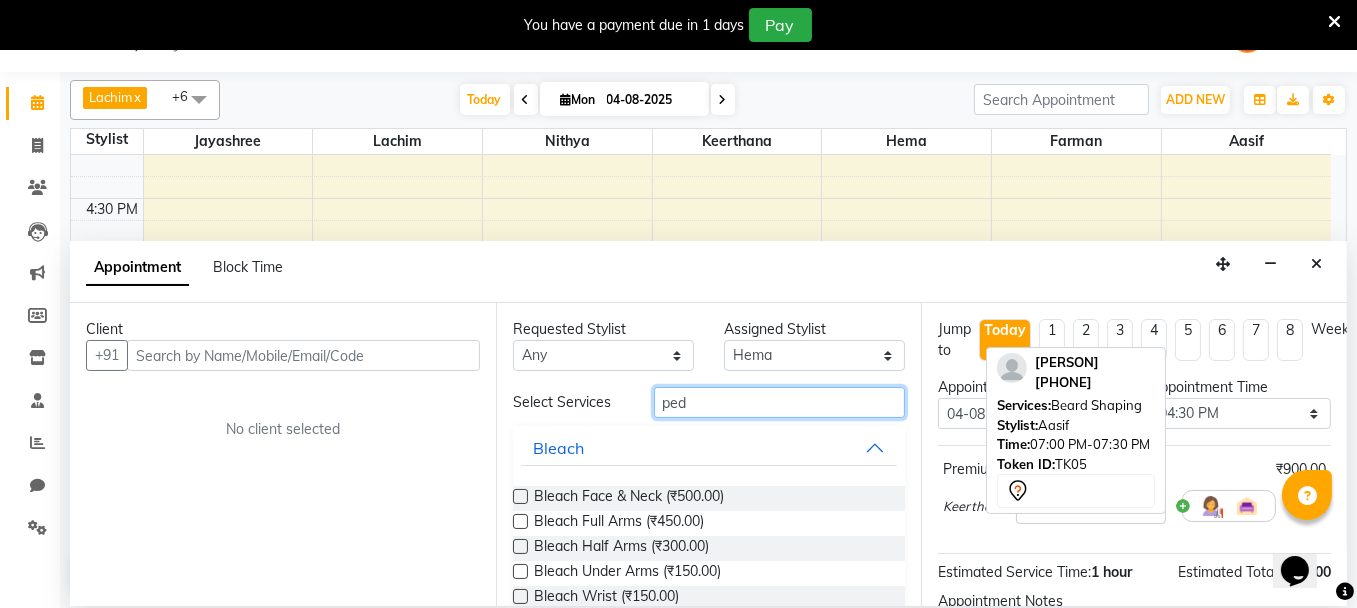 click on "ped" at bounding box center [780, 402] 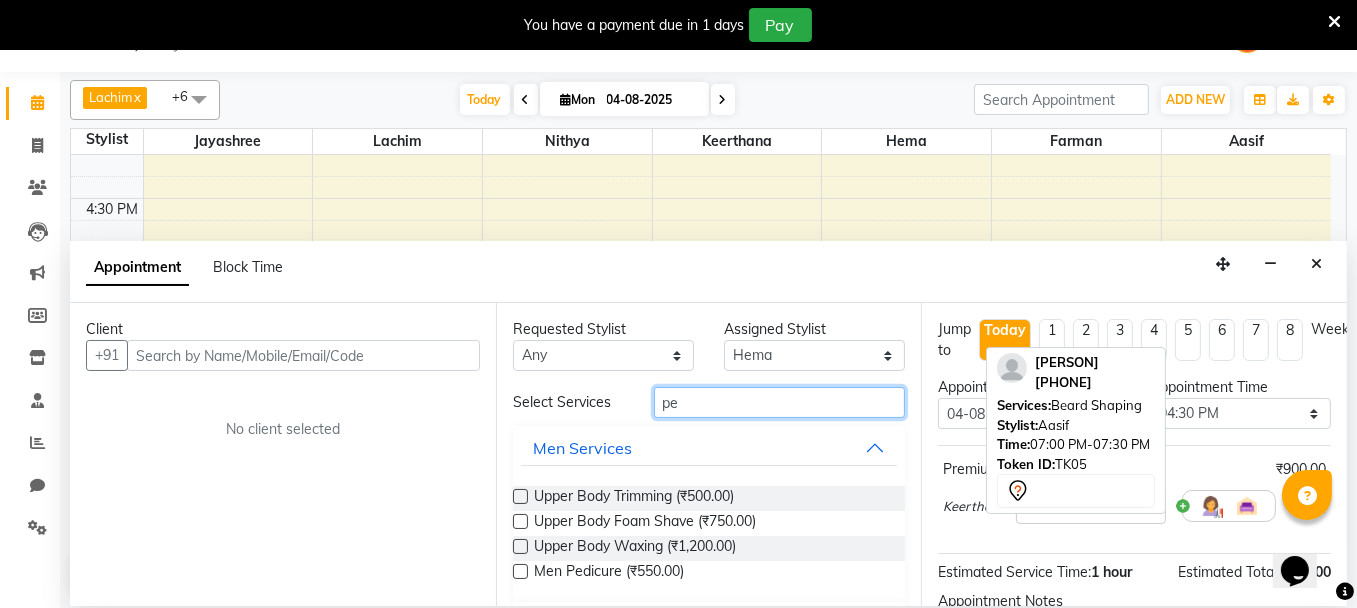 type on "p" 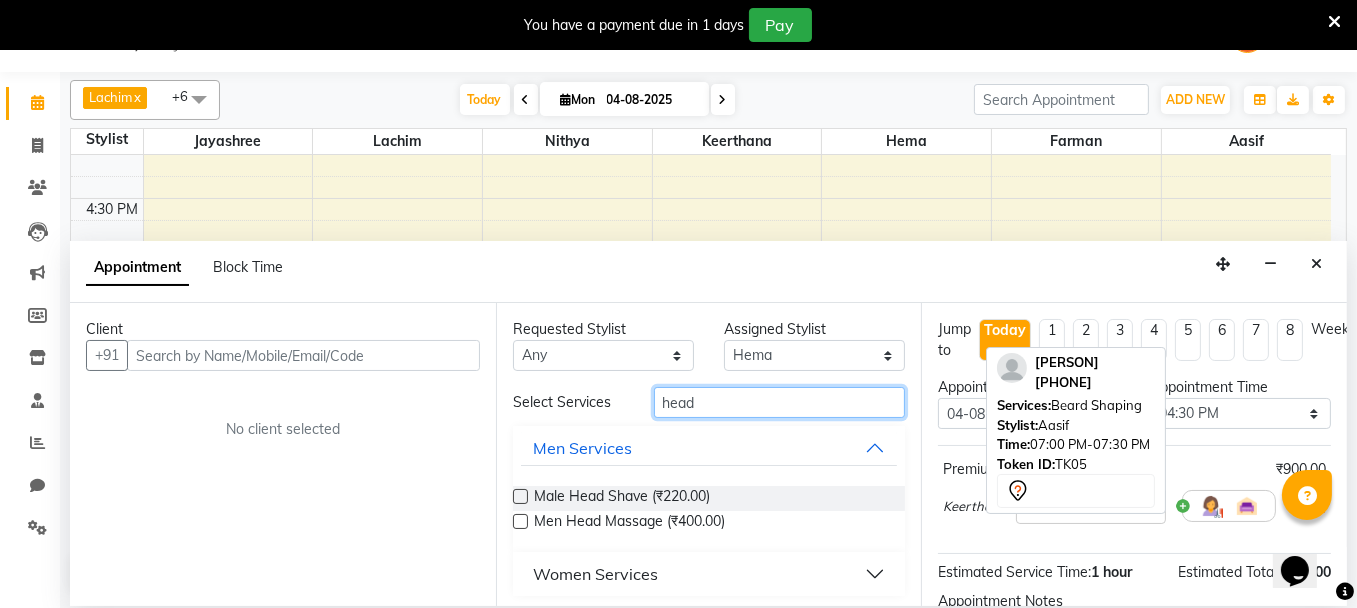 type on "head" 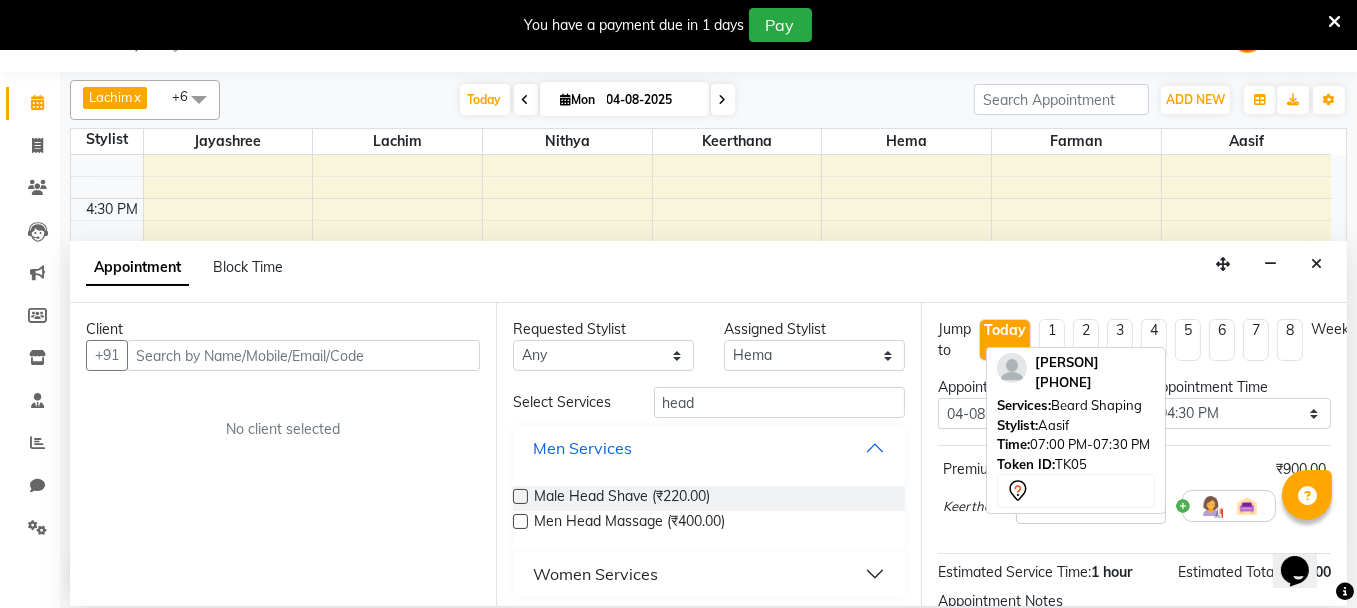 click on "Men Services" at bounding box center (709, 448) 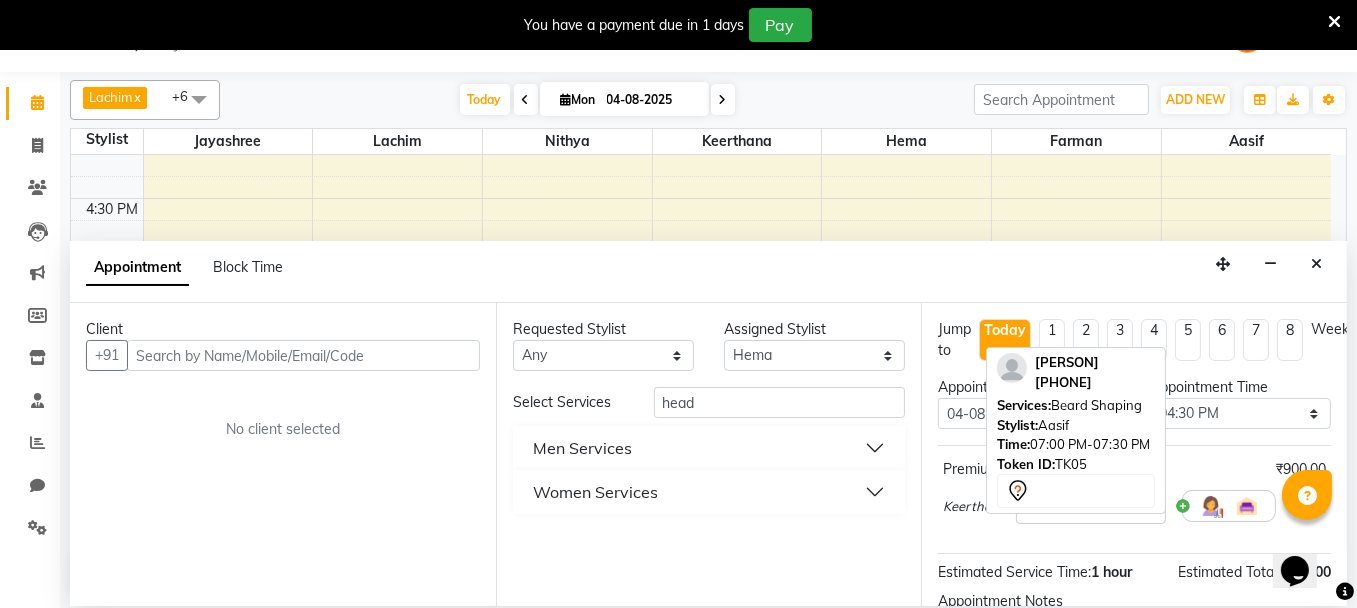 click on "Women Services" at bounding box center (709, 492) 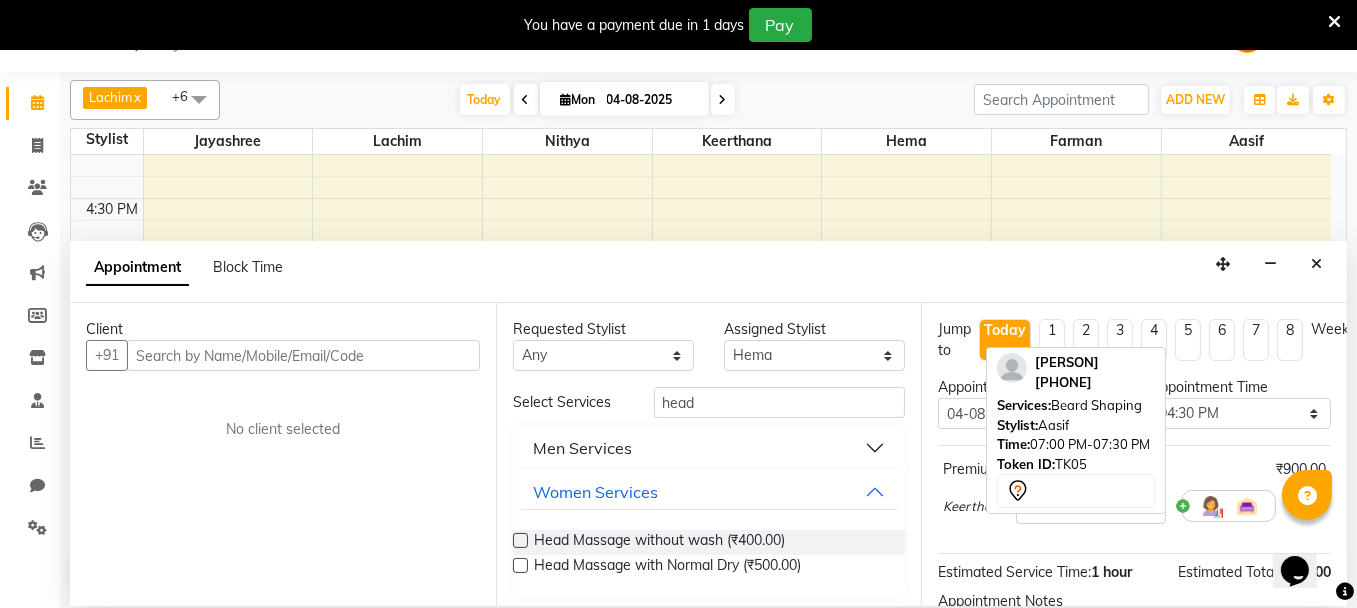 click at bounding box center [520, 565] 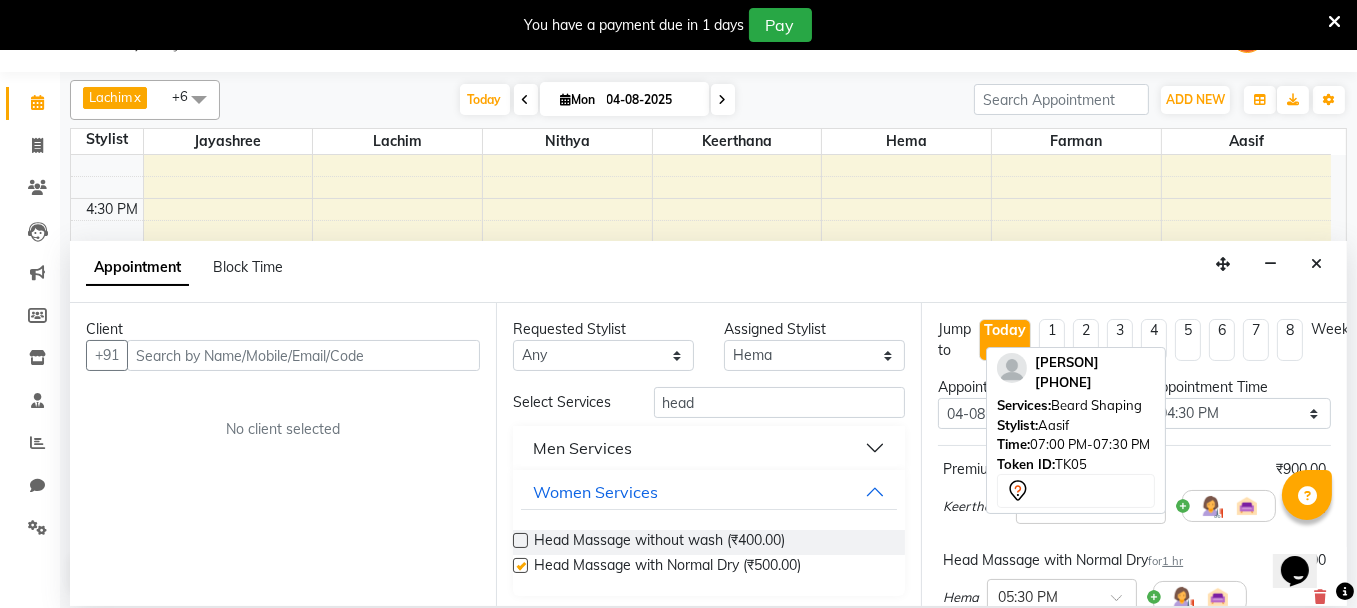 checkbox on "false" 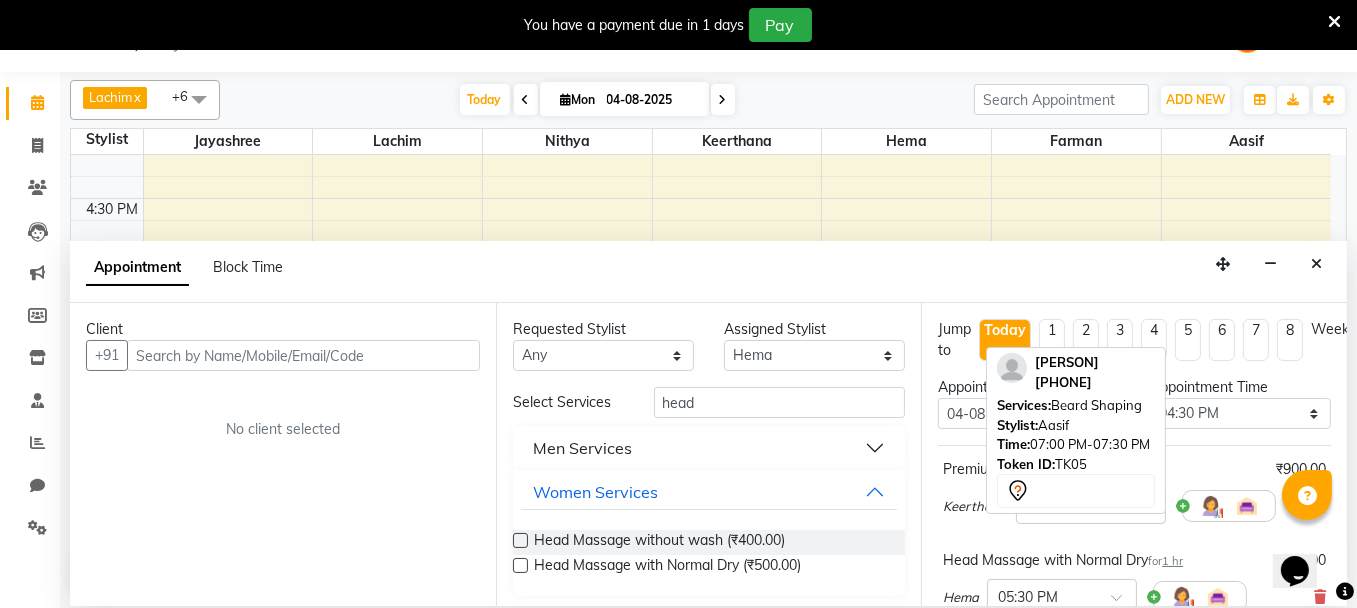 scroll, scrollTop: 252, scrollLeft: 0, axis: vertical 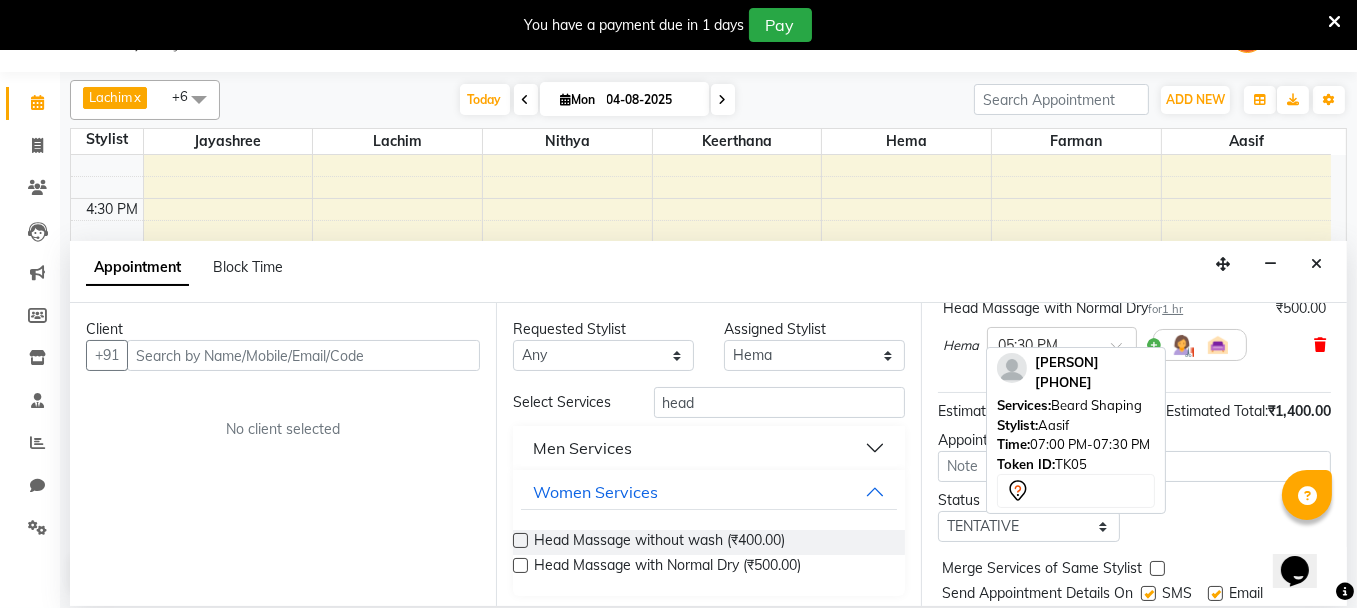 click at bounding box center (1320, 345) 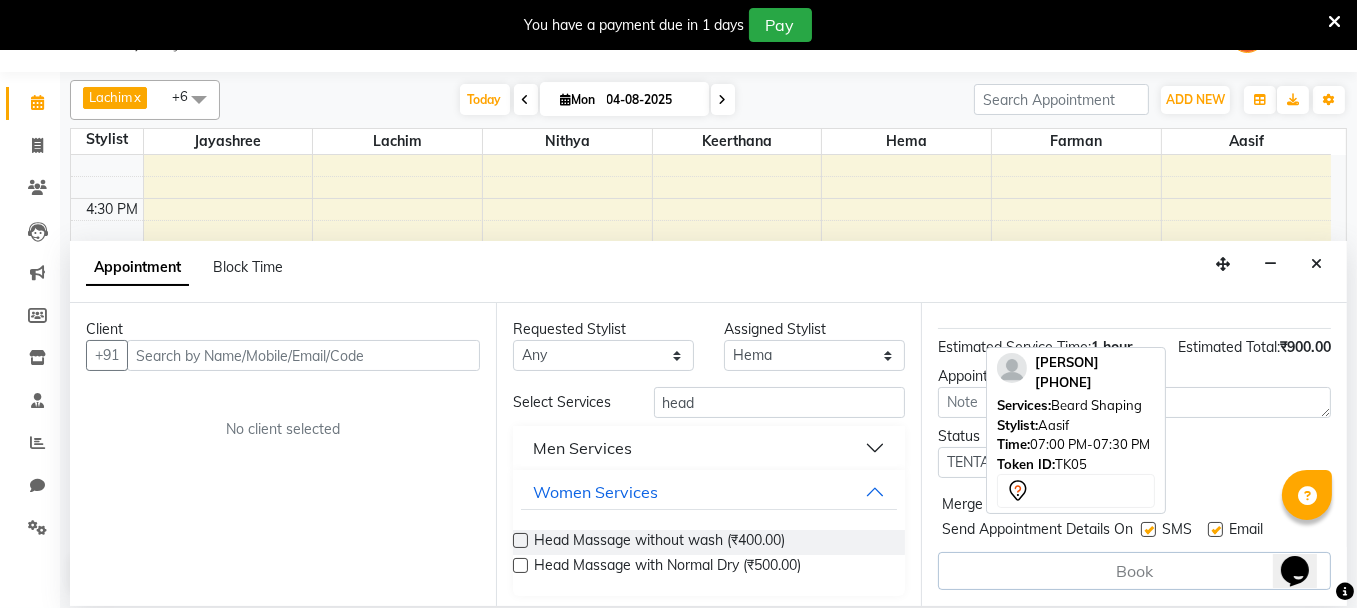 scroll, scrollTop: 237, scrollLeft: 0, axis: vertical 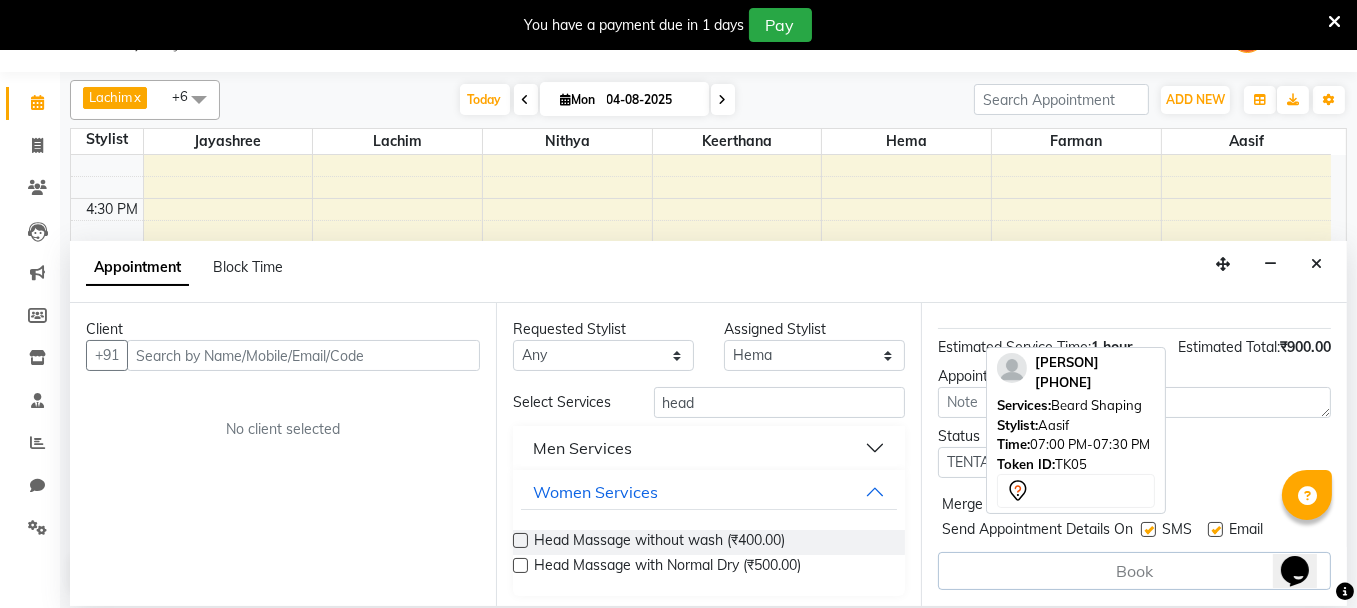 click at bounding box center (520, 540) 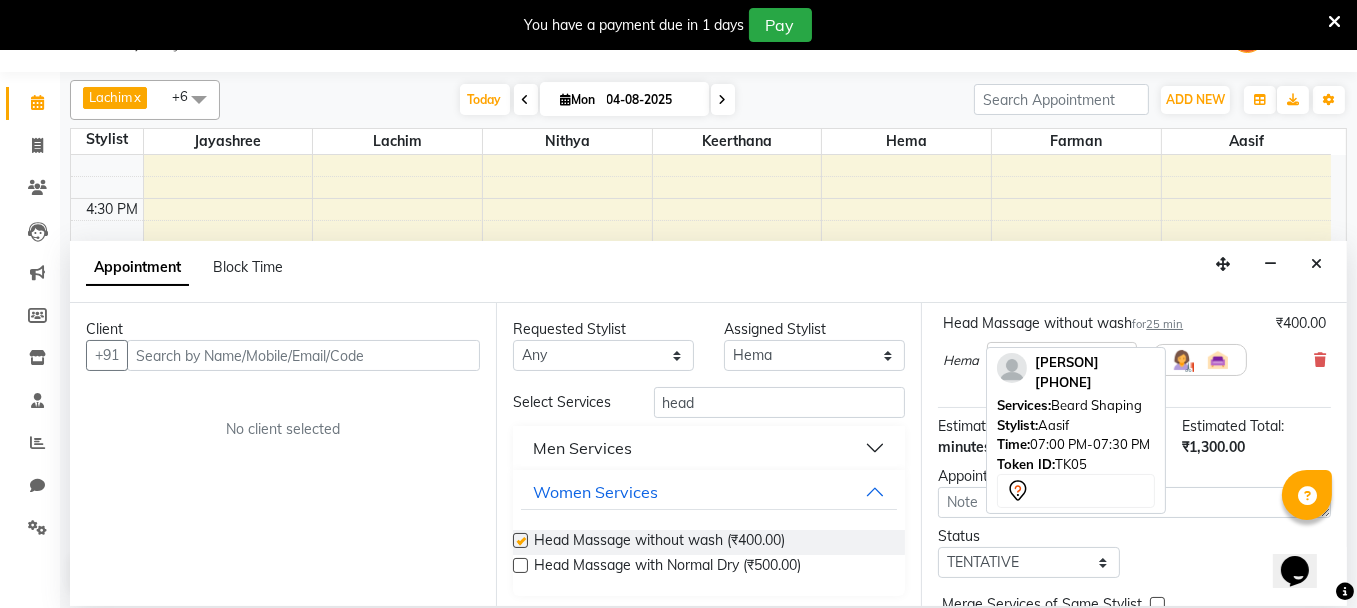 scroll, scrollTop: 252, scrollLeft: 0, axis: vertical 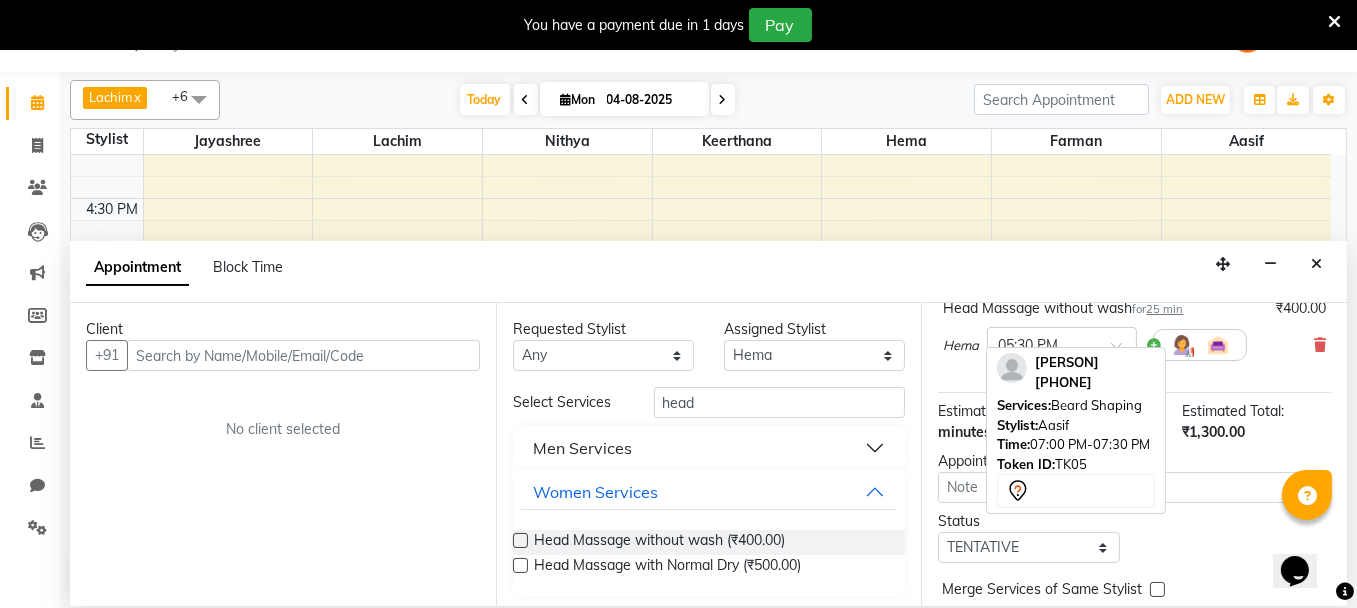 checkbox on "false" 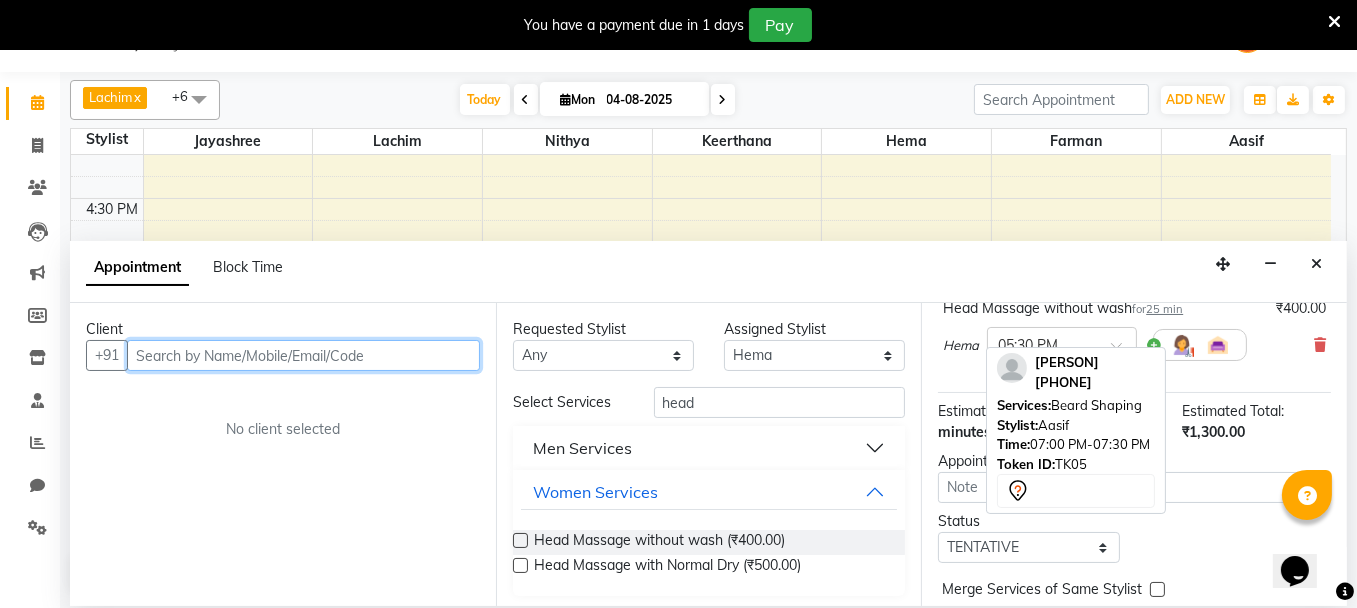 click at bounding box center [303, 355] 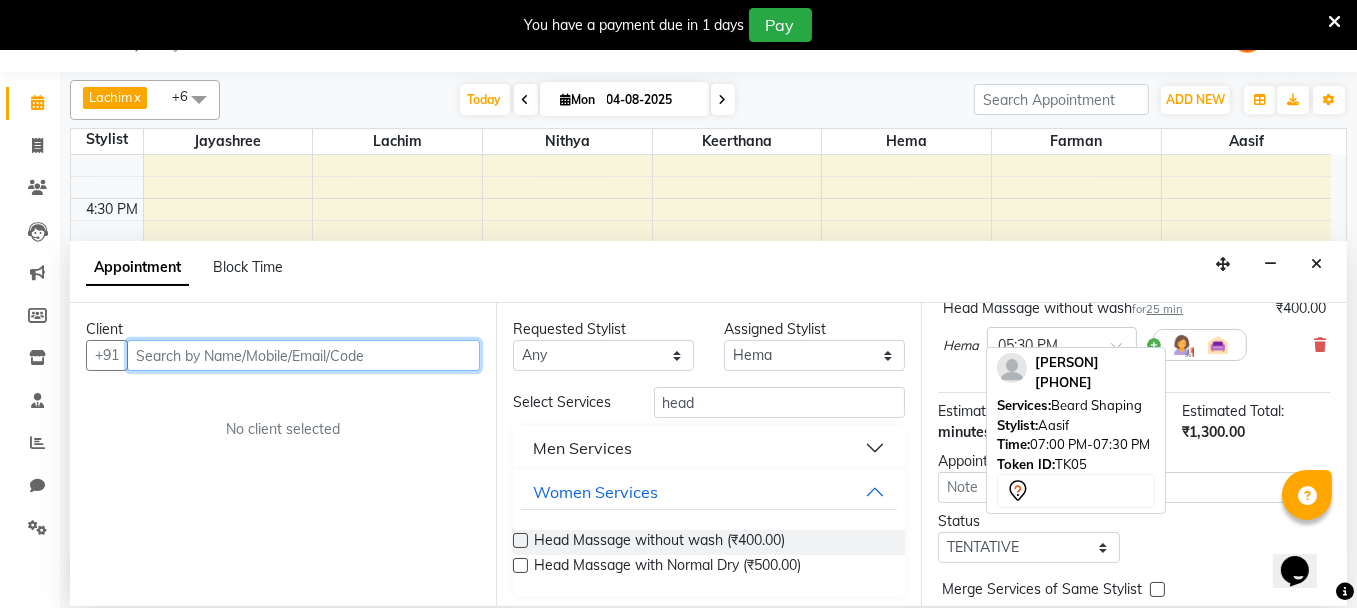 click at bounding box center [303, 355] 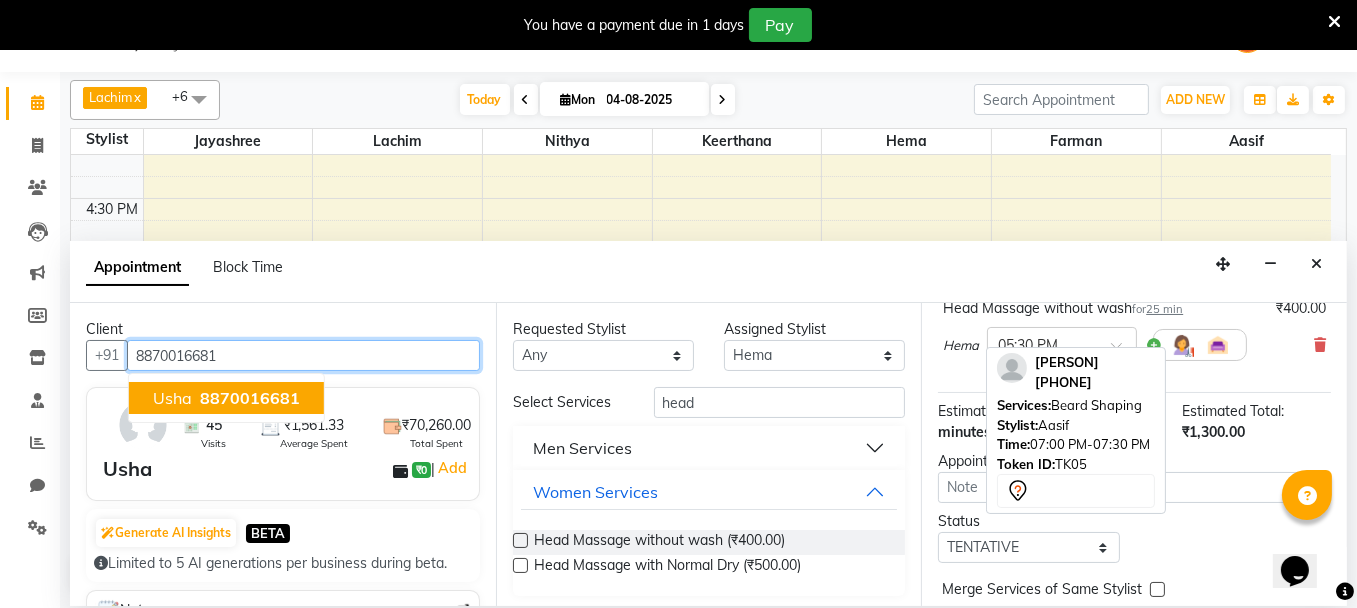 click on "Usha" at bounding box center [172, 398] 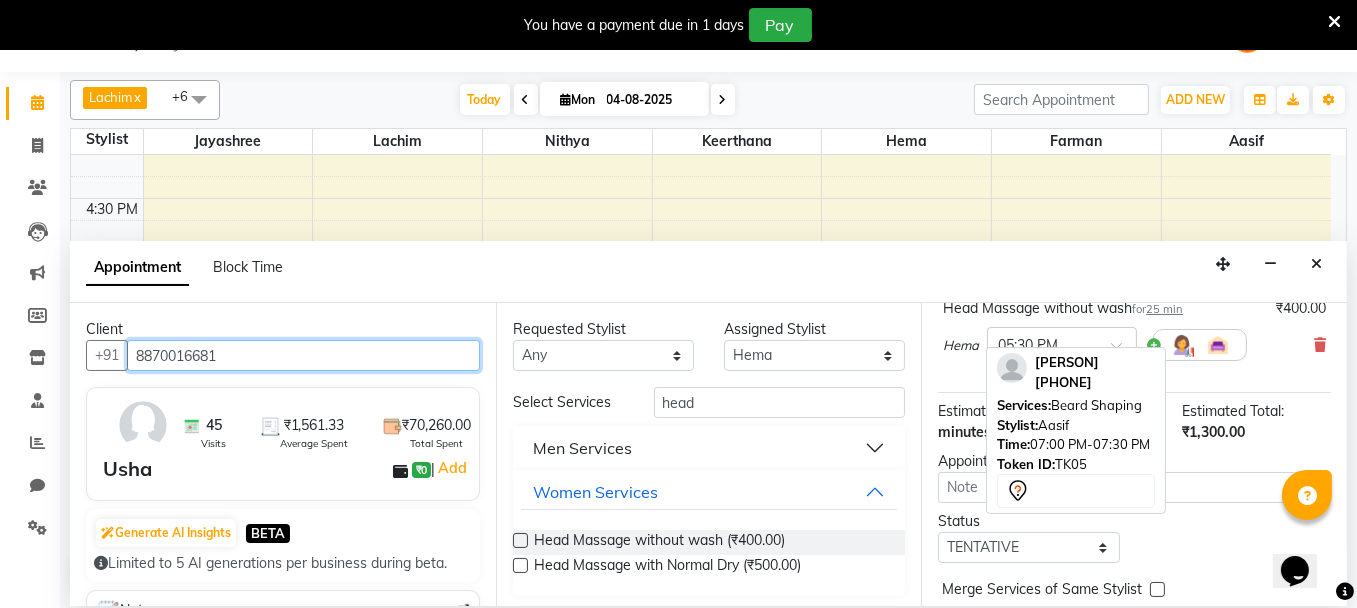 scroll, scrollTop: 348, scrollLeft: 0, axis: vertical 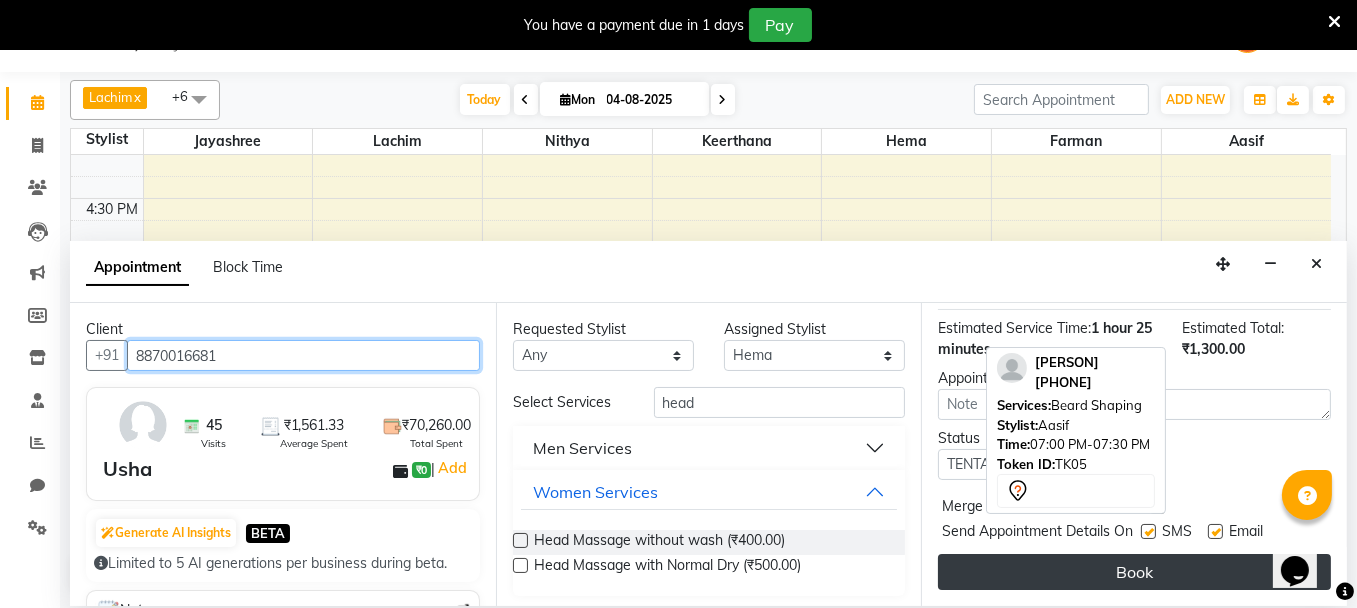 type on "8870016681" 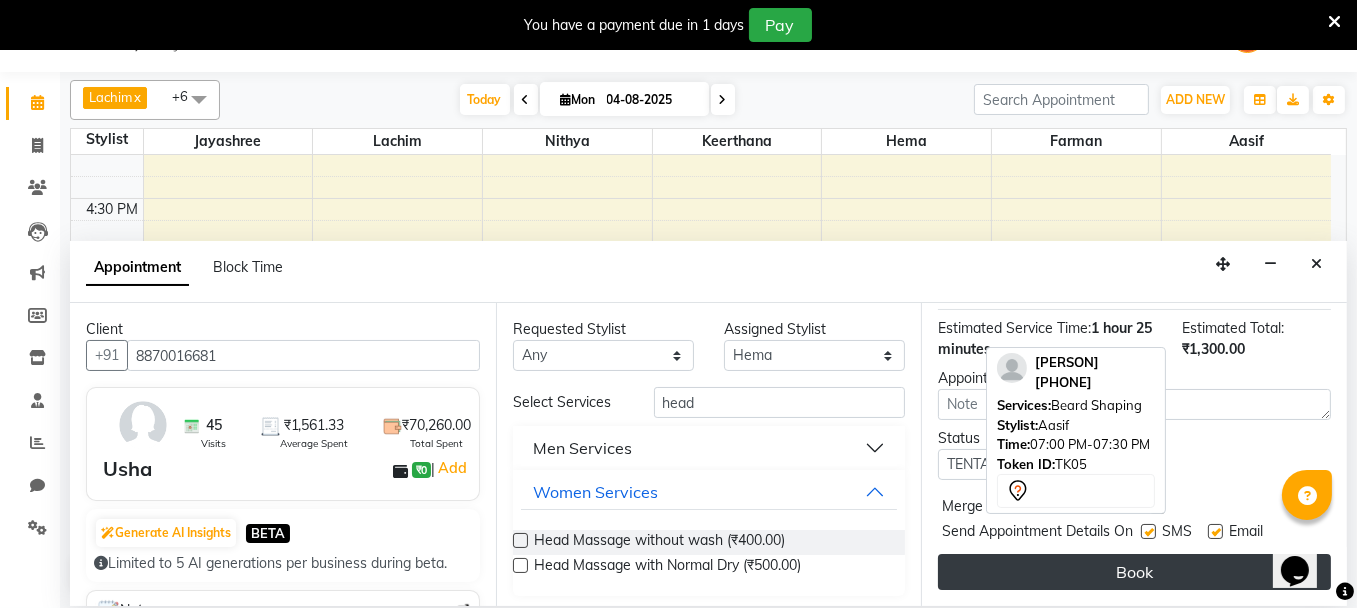 click on "Book" at bounding box center (1134, 572) 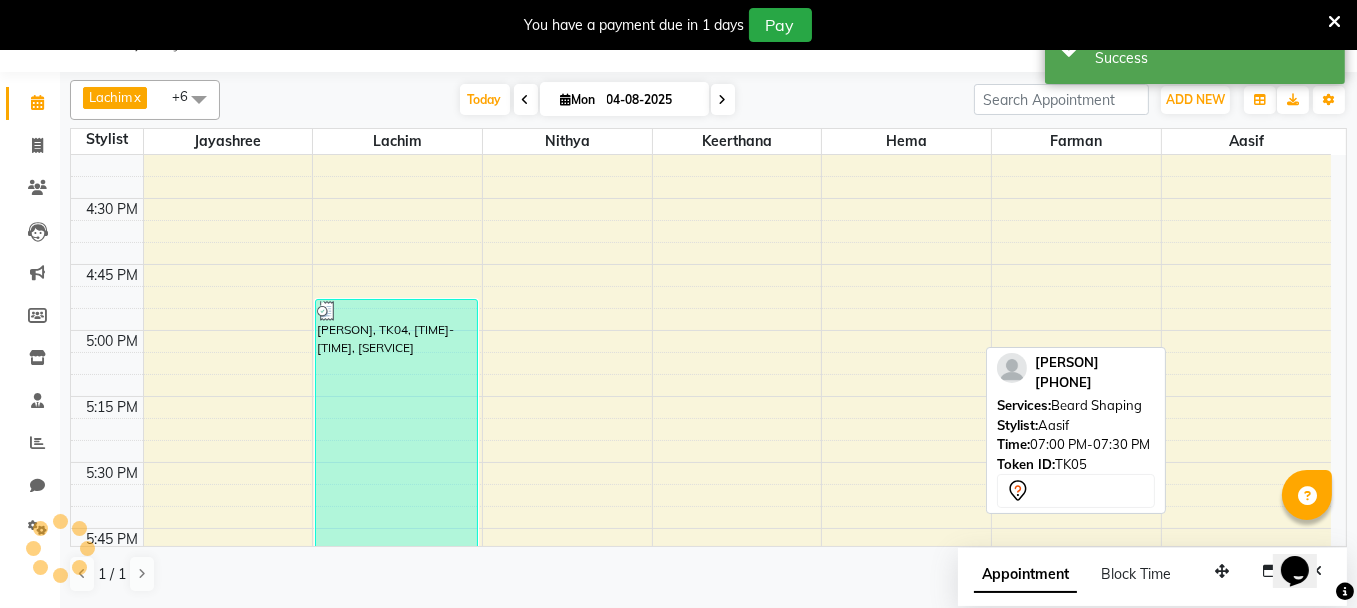 scroll, scrollTop: 0, scrollLeft: 0, axis: both 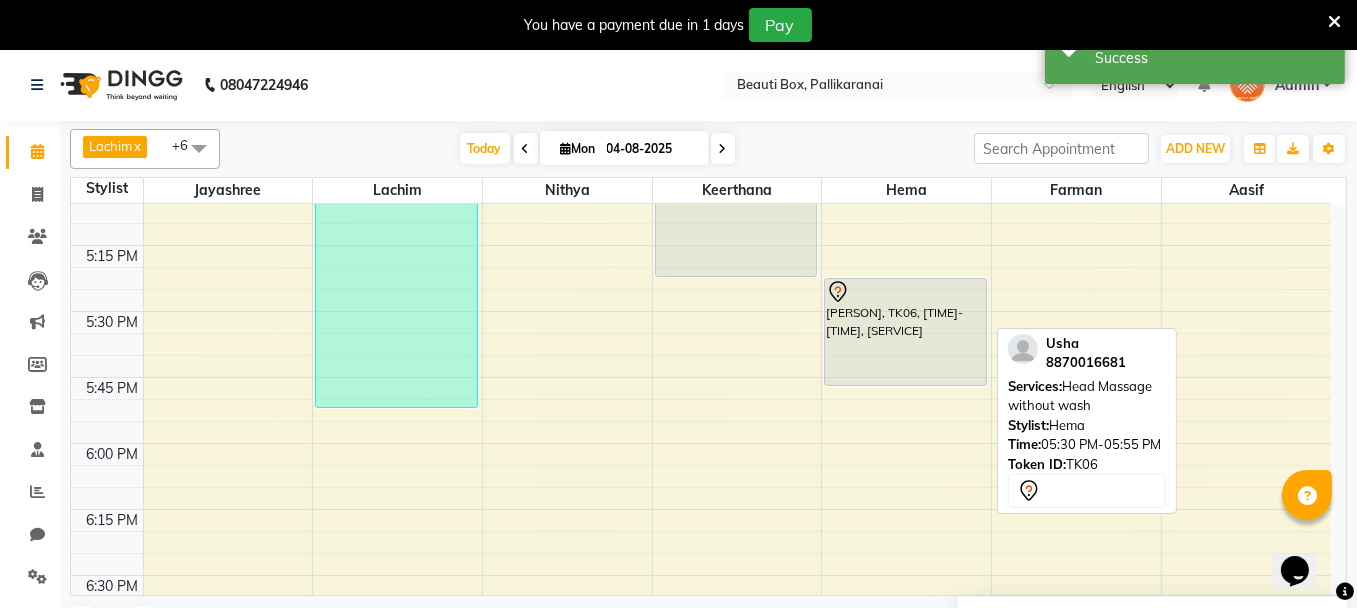 click on "[PERSON], TK06, [TIME]-[TIME], [SERVICE]" at bounding box center [905, 332] 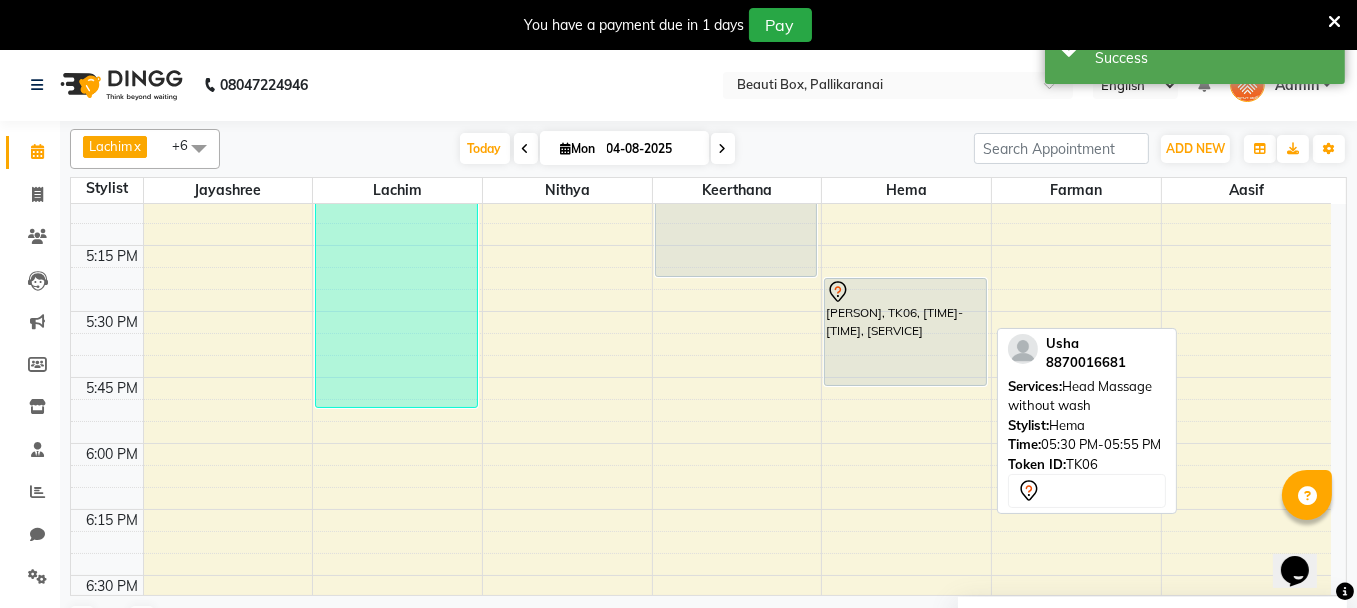 click on "[PERSON], TK06, [TIME]-[TIME], [SERVICE]" at bounding box center [905, 332] 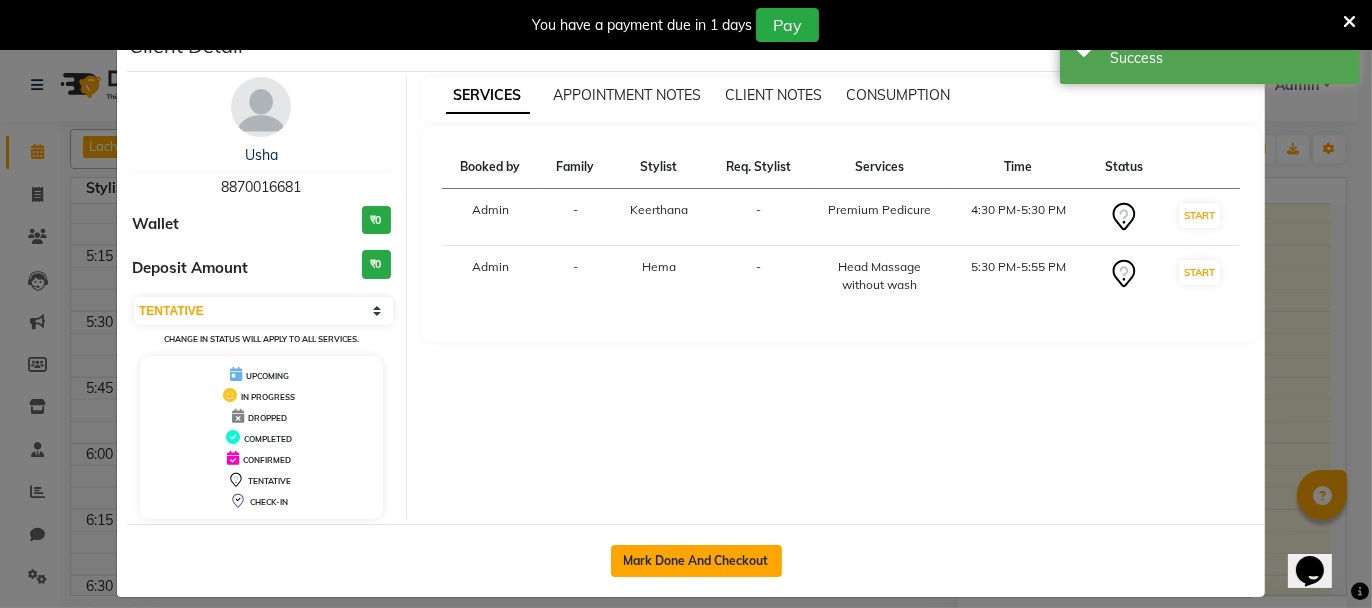click on "Mark Done And Checkout" 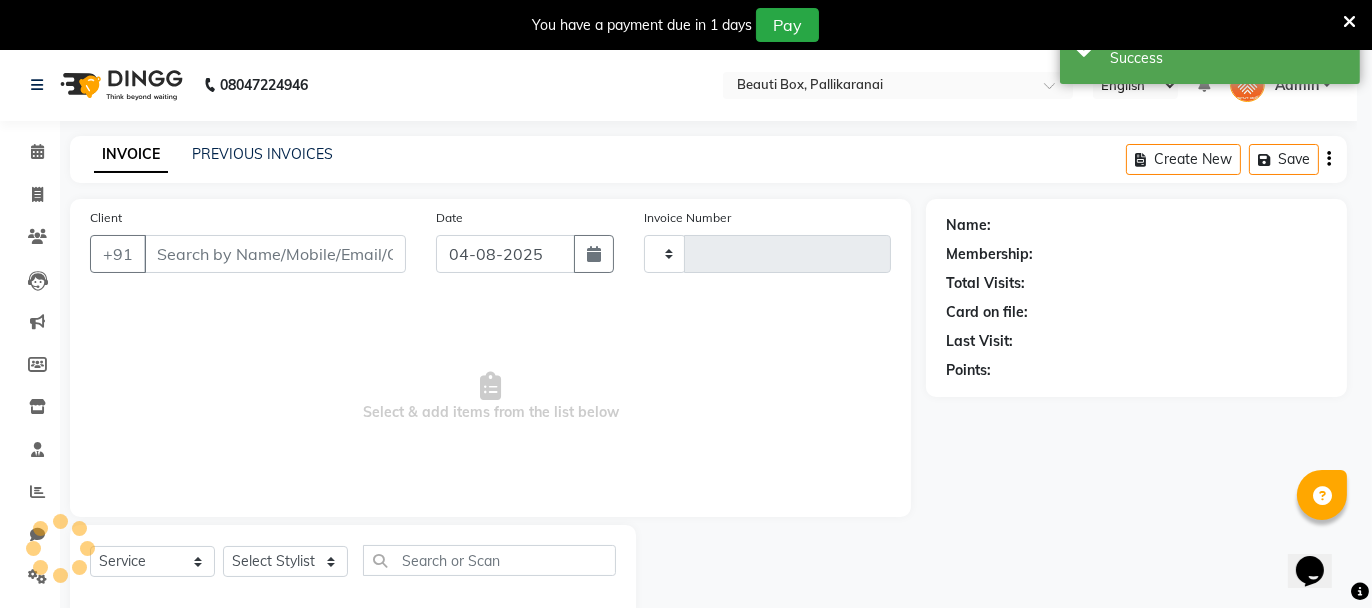 type on "1978" 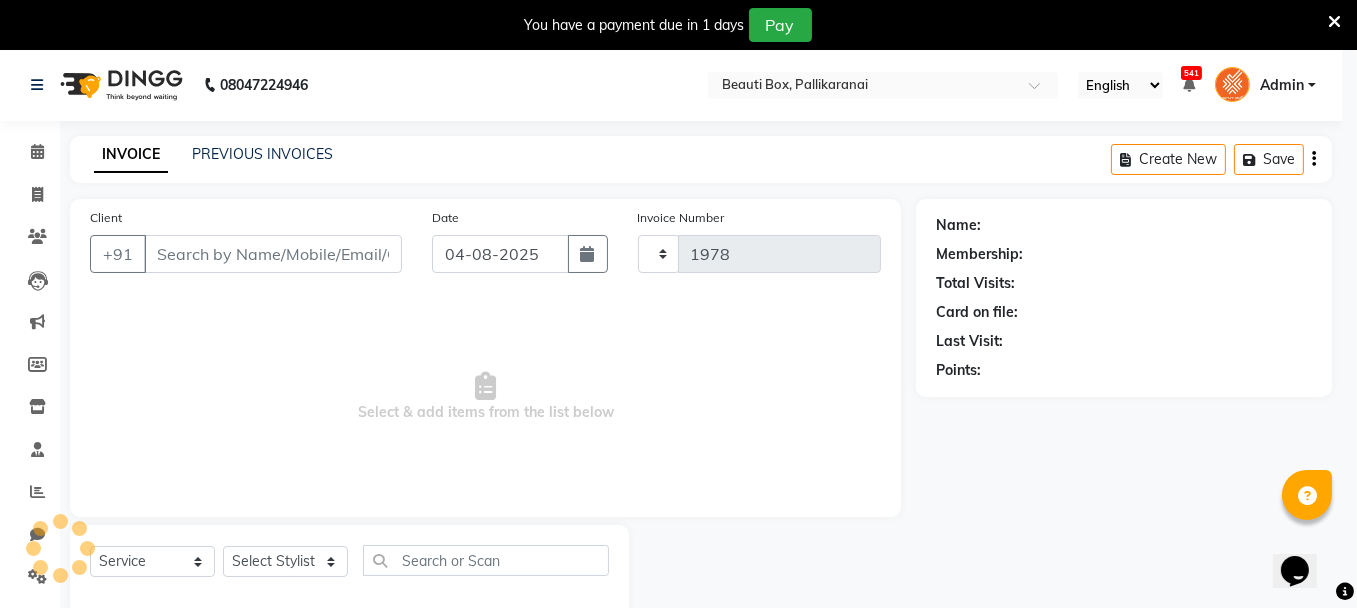 select on "11" 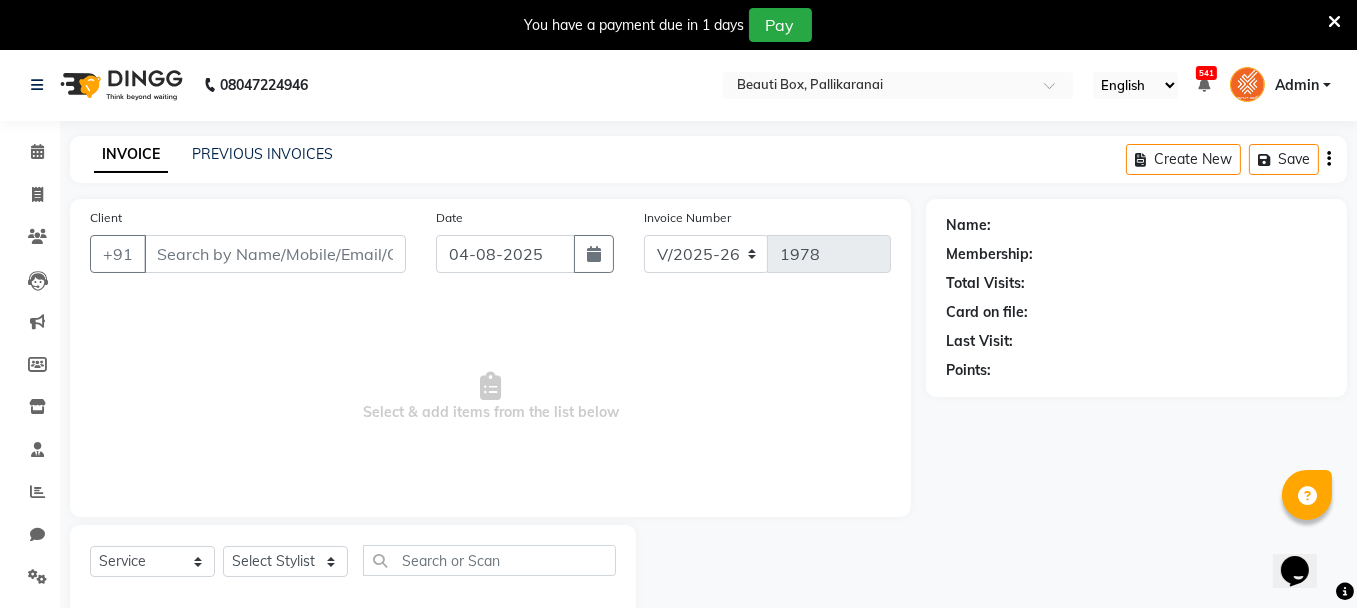type on "8870016681" 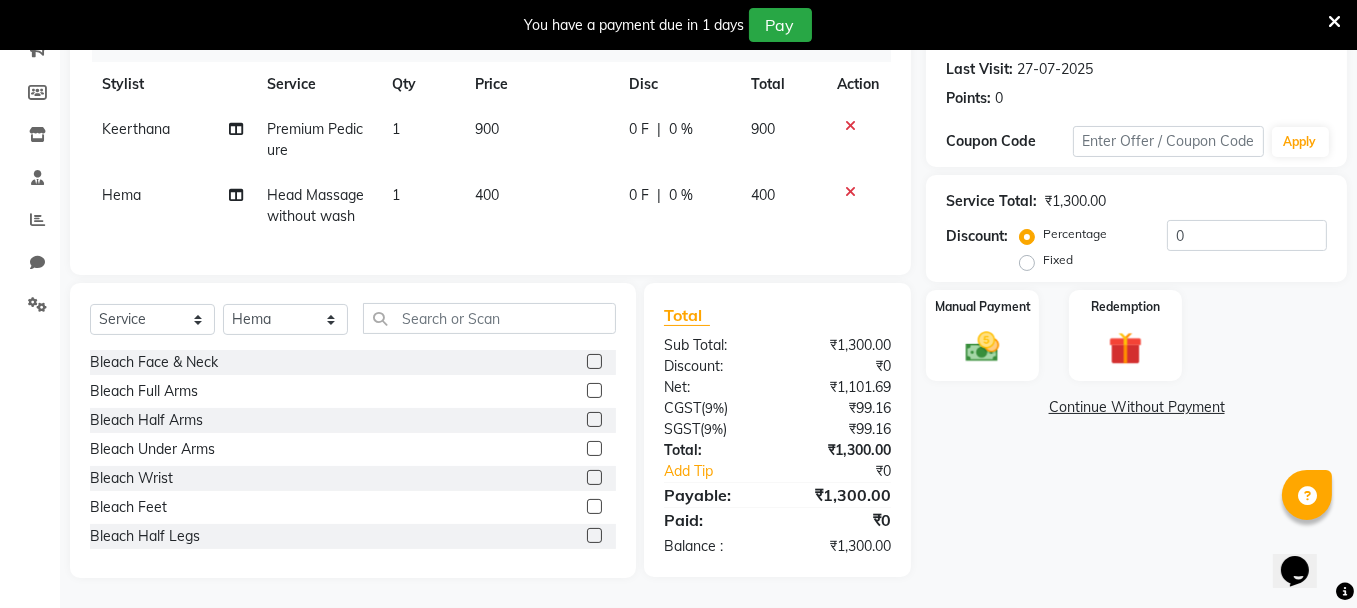 scroll, scrollTop: 285, scrollLeft: 0, axis: vertical 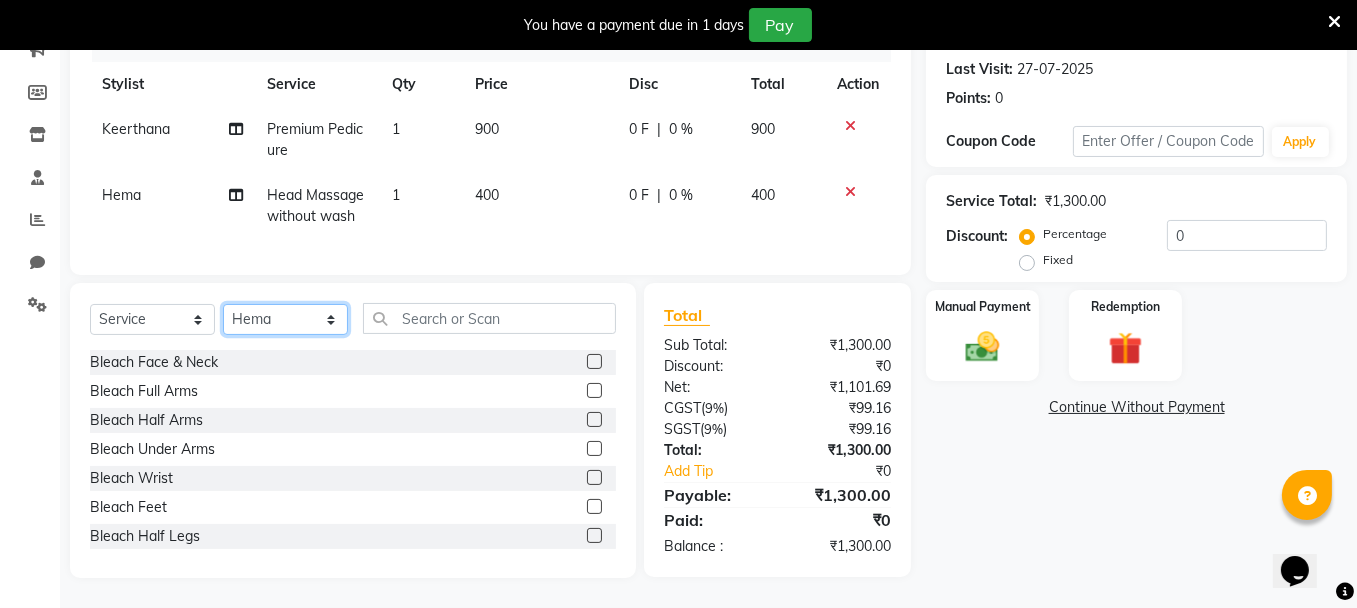click on "Select Stylist [PERSON] [PERSON] [PERSON] [PERSON] [PERSON] [PERSON] [PERSON] [PERSON] [PERSON] [PERSON] [PERSON] [PERSON] [PERSON] [PERSON] [PERSON] [PERSON] [PERSON] [PERSON] [PERSON] [PERSON] [PERSON]" 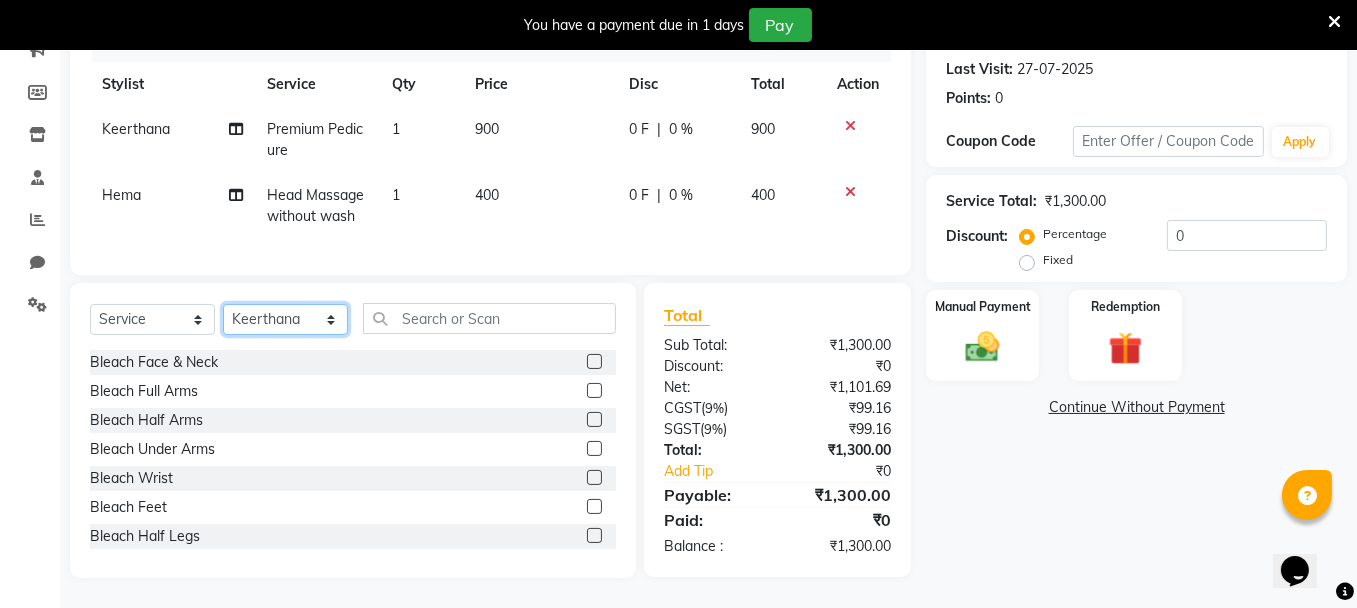 click on "Select Stylist [PERSON] [PERSON] [PERSON] [PERSON] [PERSON] [PERSON] [PERSON] [PERSON] [PERSON] [PERSON] [PERSON] [PERSON] [PERSON] [PERSON] [PERSON] [PERSON] [PERSON] [PERSON] [PERSON] [PERSON] [PERSON]" 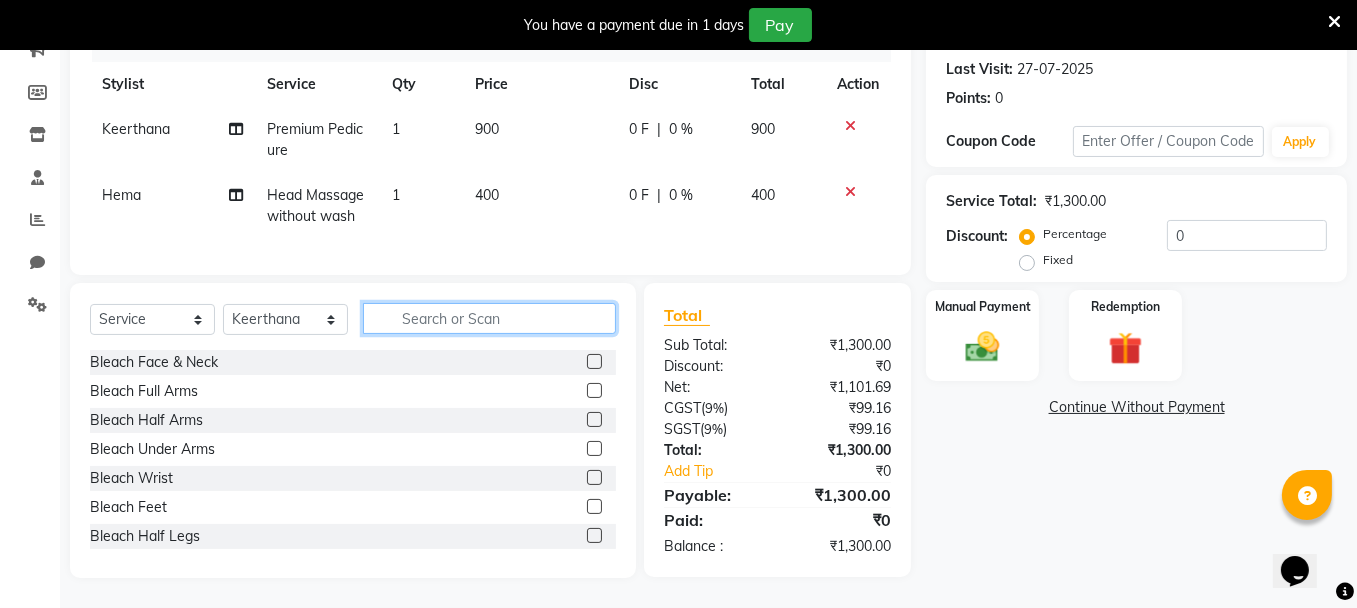 click 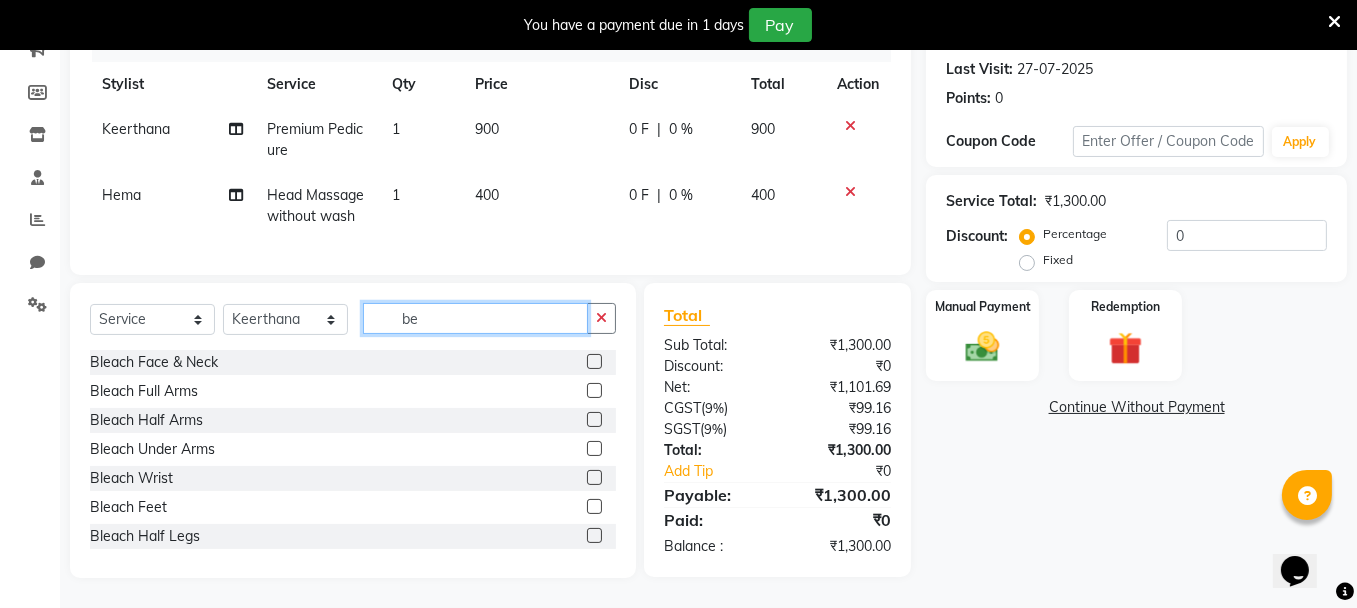 scroll, scrollTop: 284, scrollLeft: 0, axis: vertical 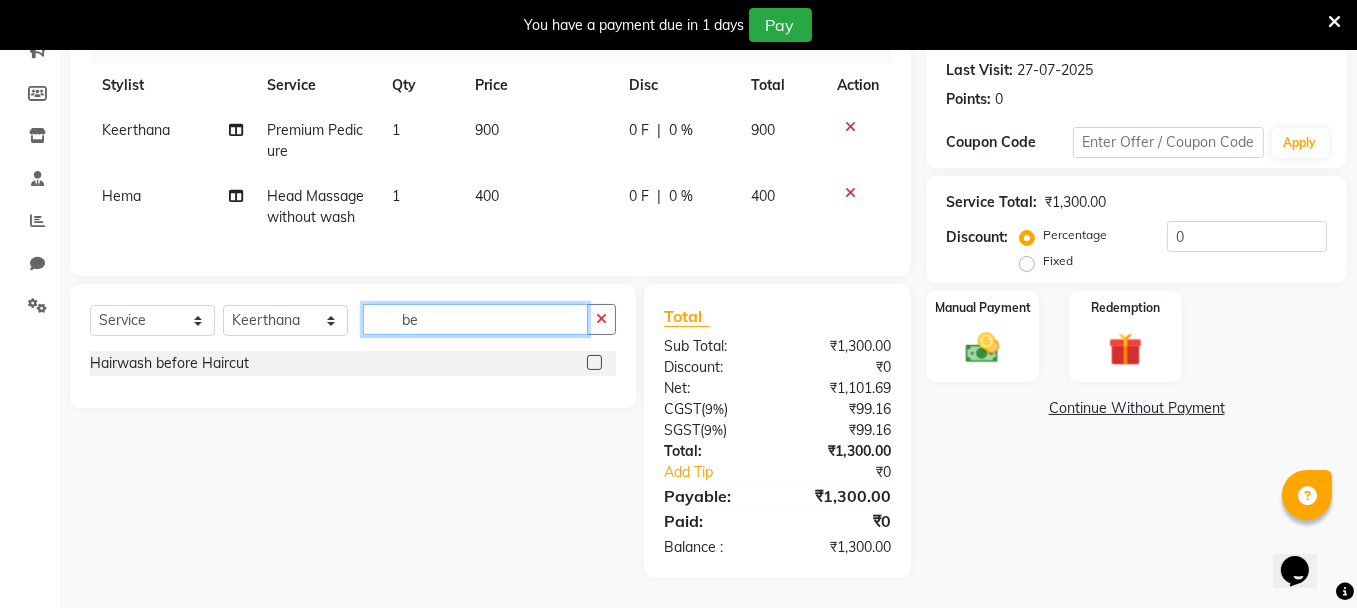 type on "b" 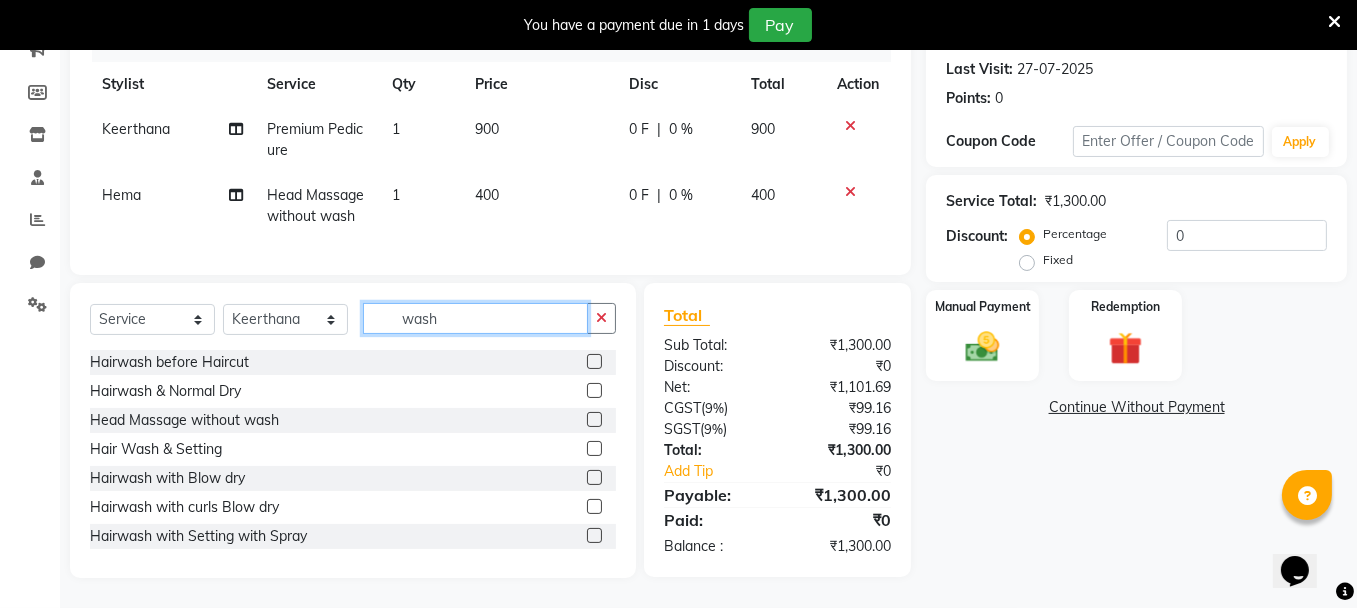 scroll, scrollTop: 285, scrollLeft: 0, axis: vertical 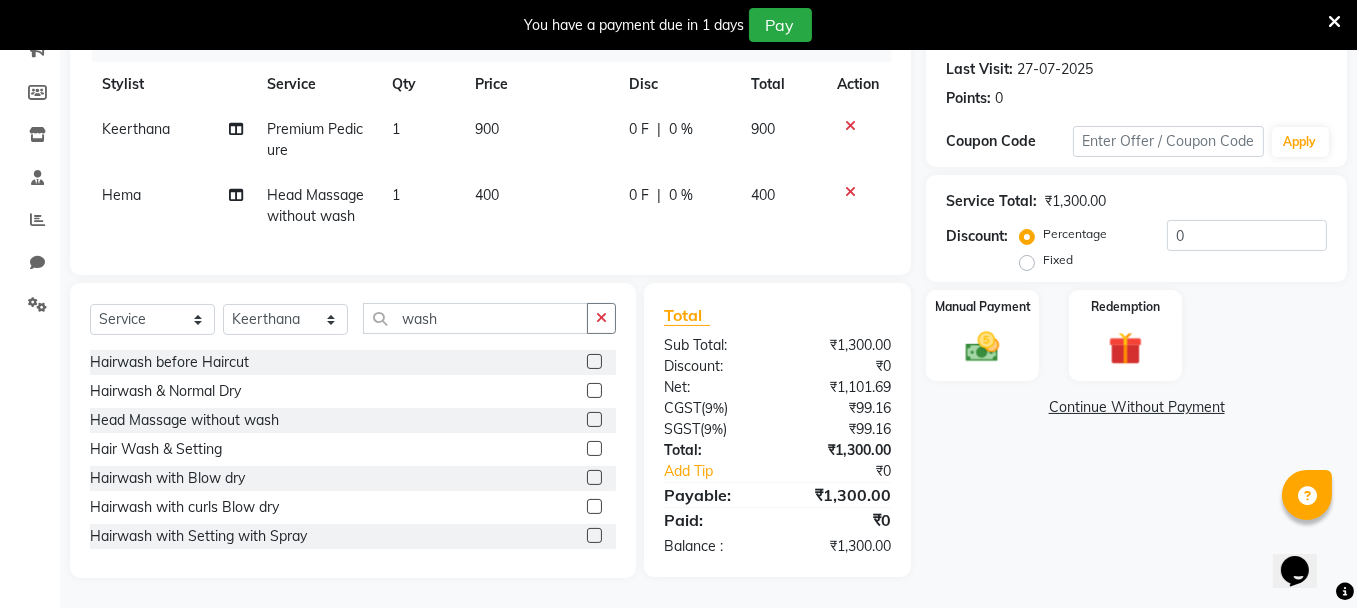 click 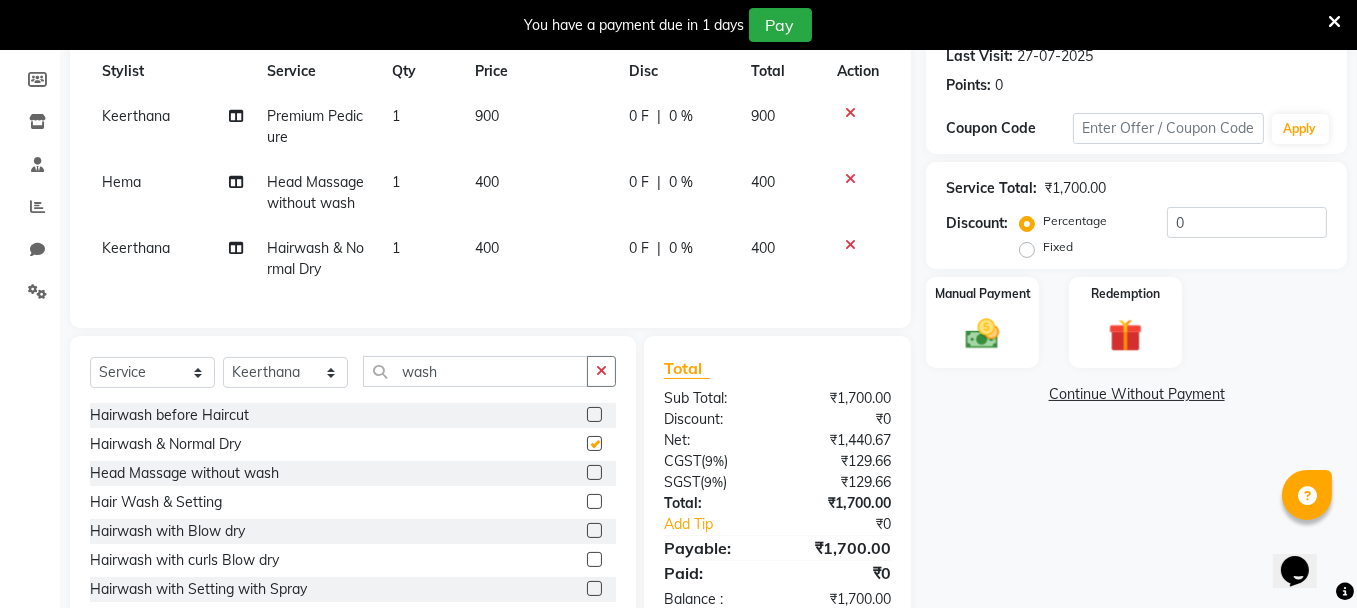 checkbox on "false" 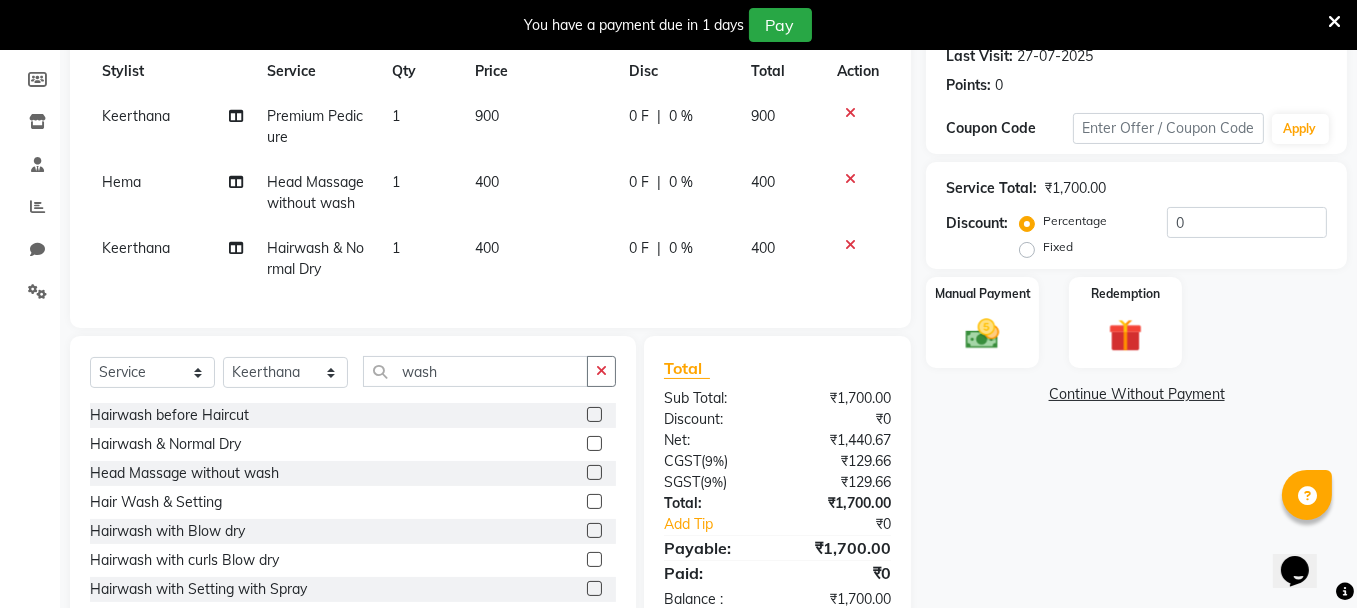 click on "400" 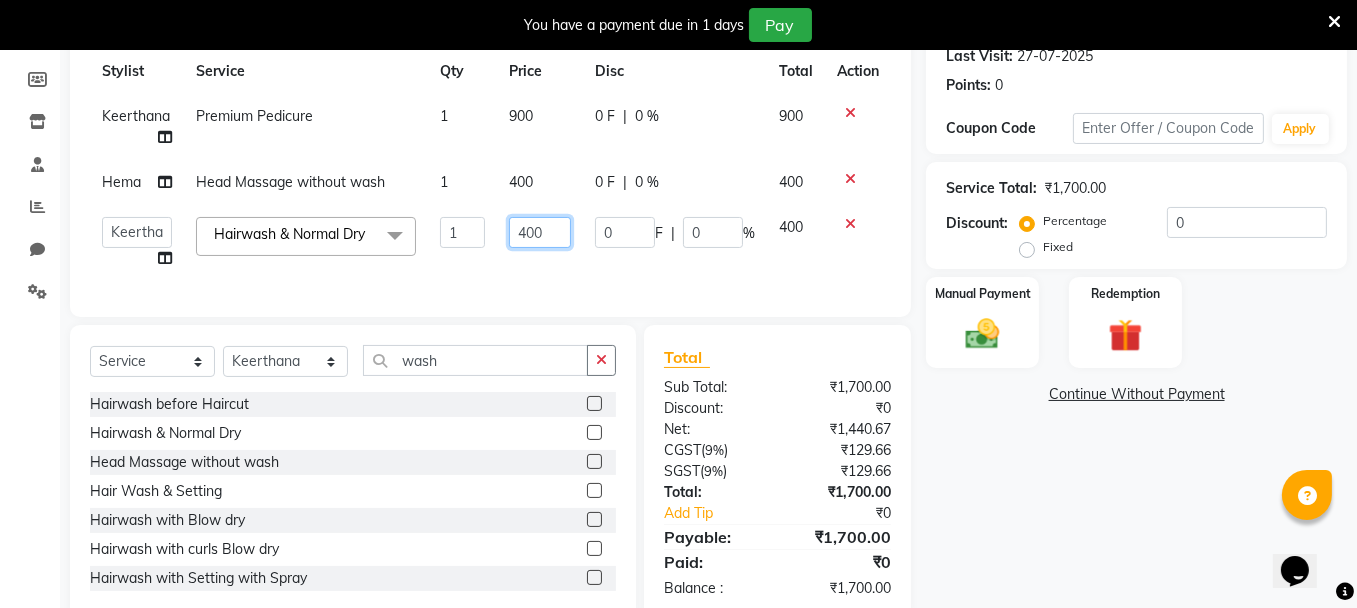 click on "400" 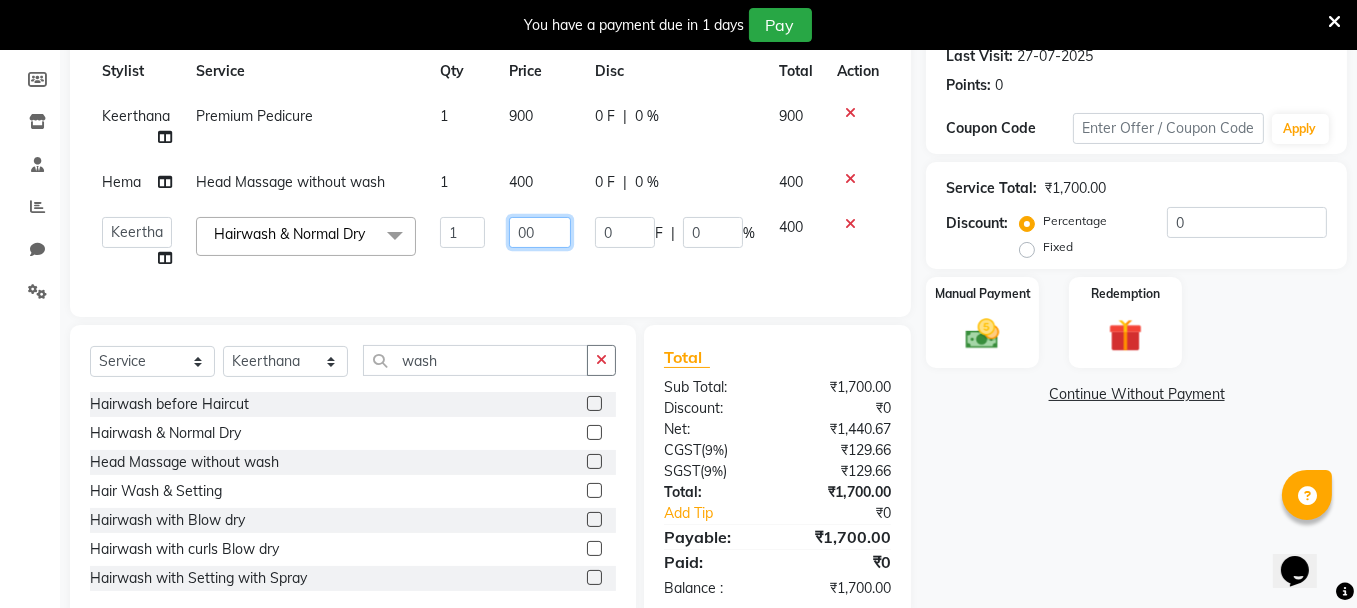type on "300" 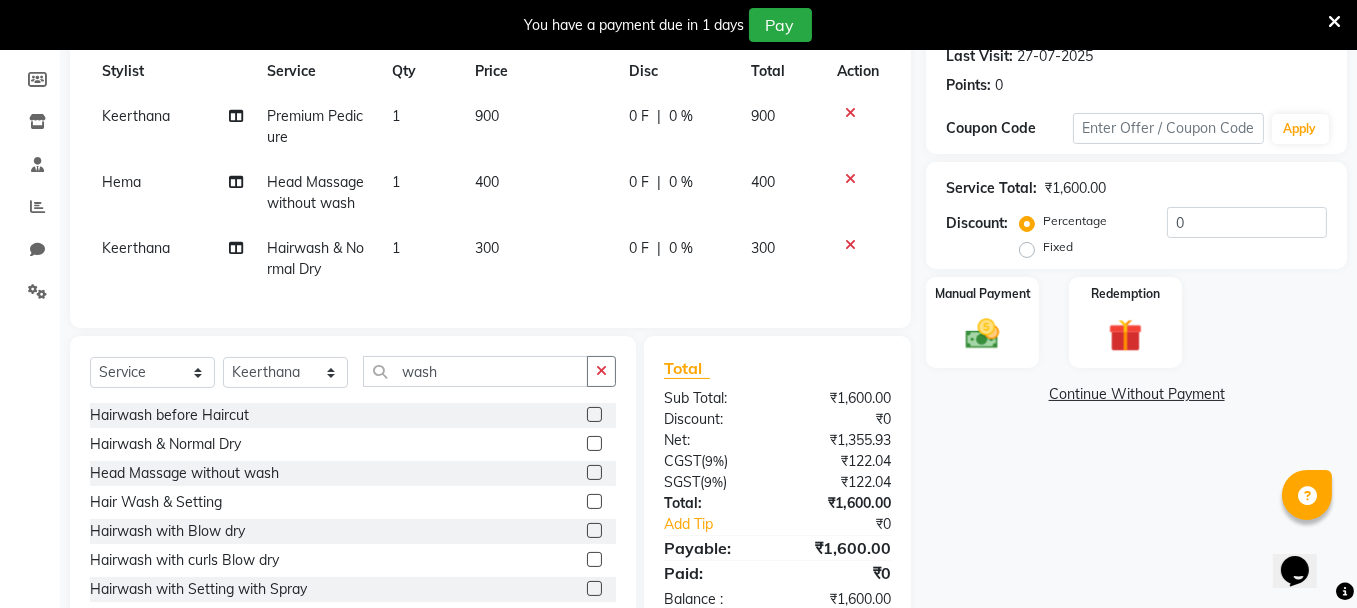 click on "300" 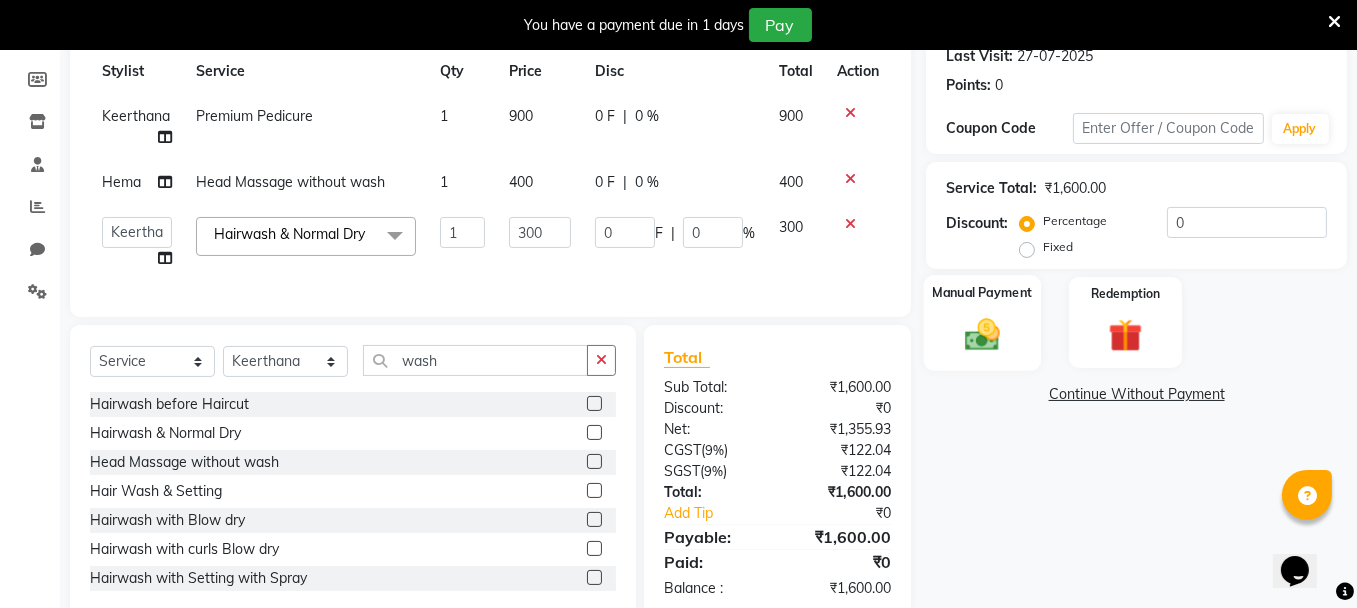 click on "Manual Payment" 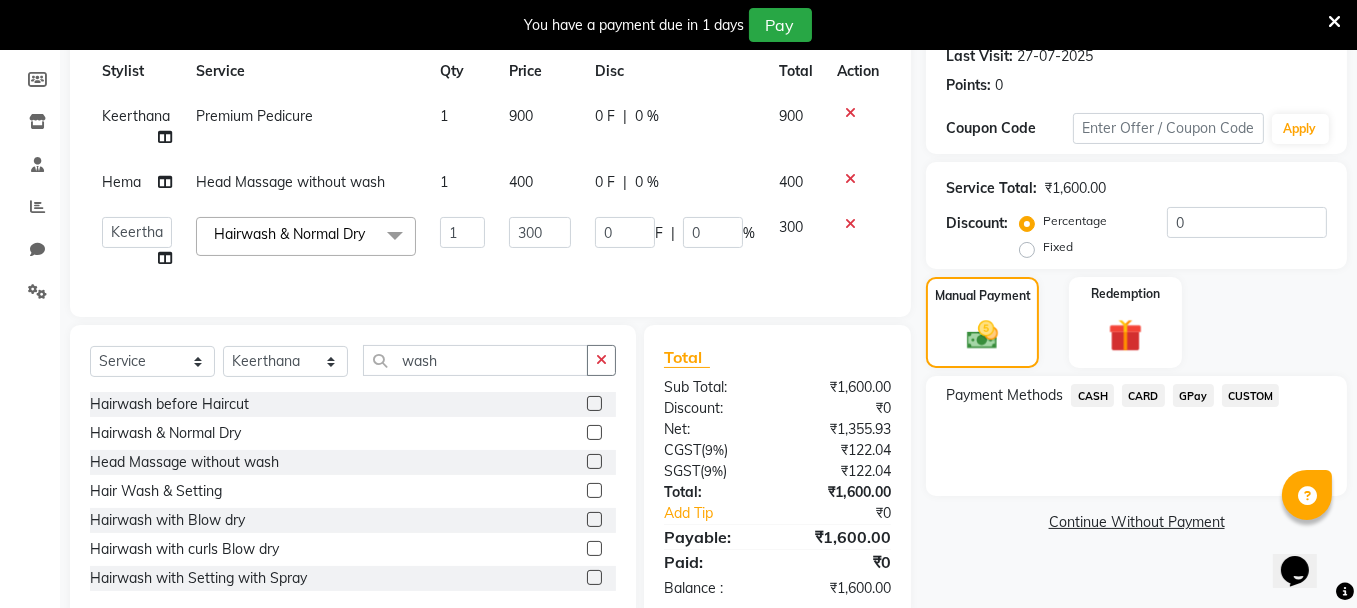 click on "GPay" 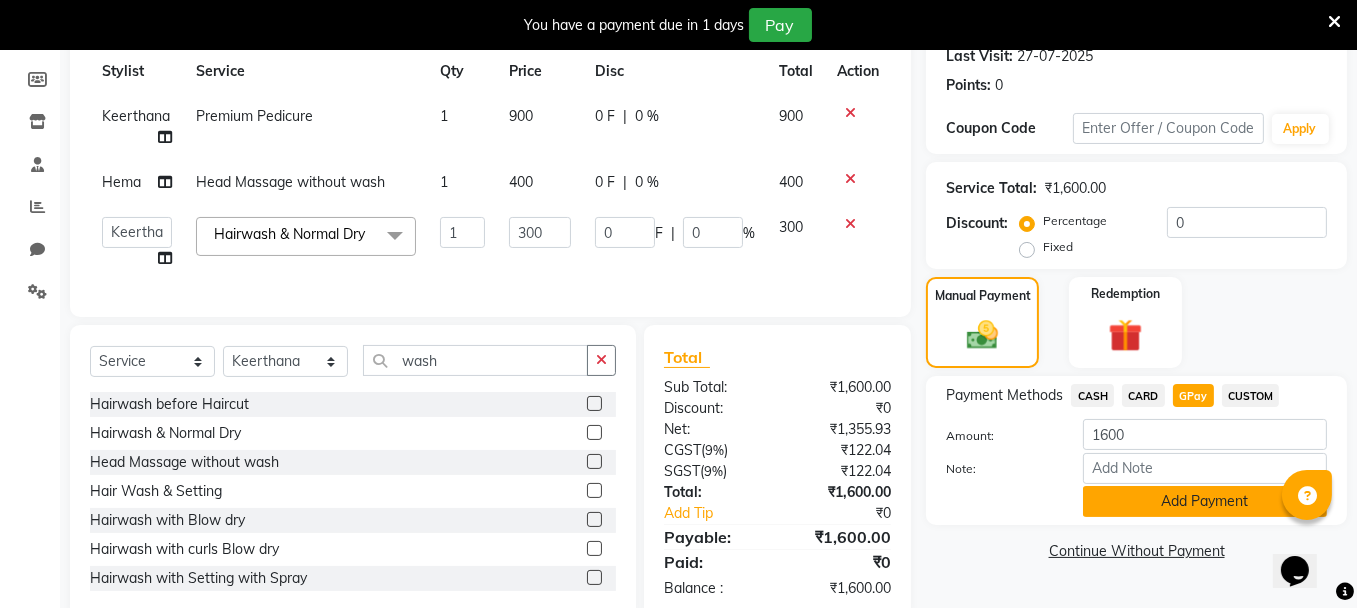 click on "Add Payment" 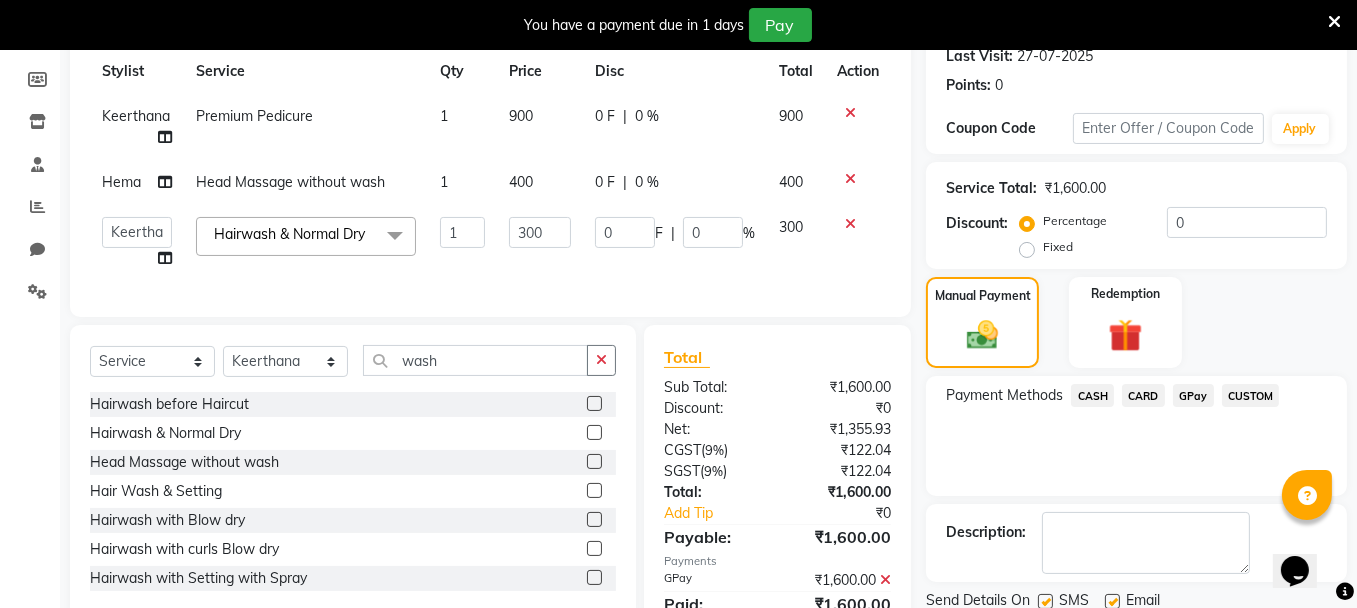 scroll, scrollTop: 389, scrollLeft: 0, axis: vertical 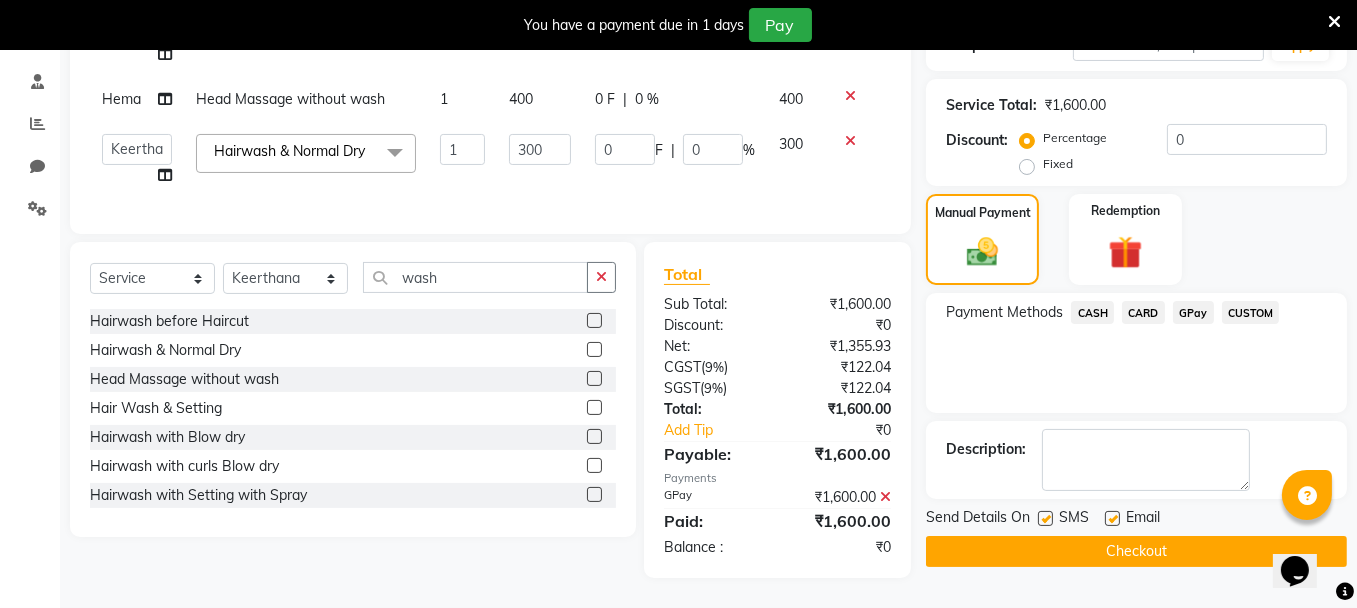 click on "Checkout" 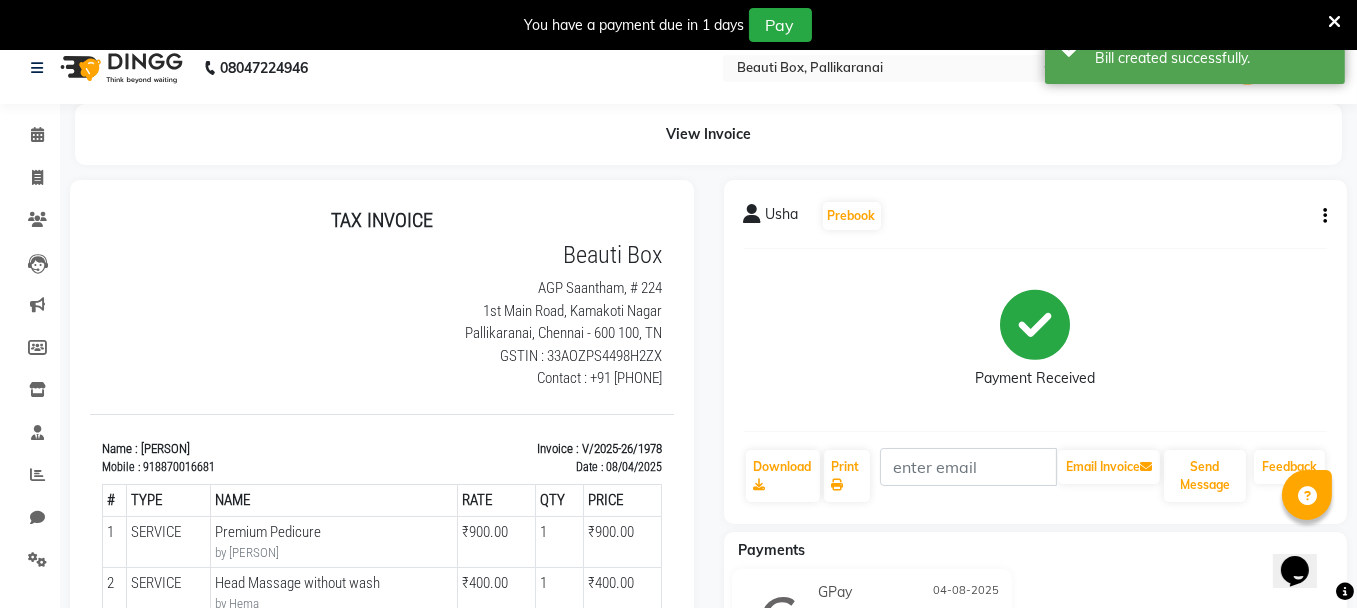scroll, scrollTop: 0, scrollLeft: 0, axis: both 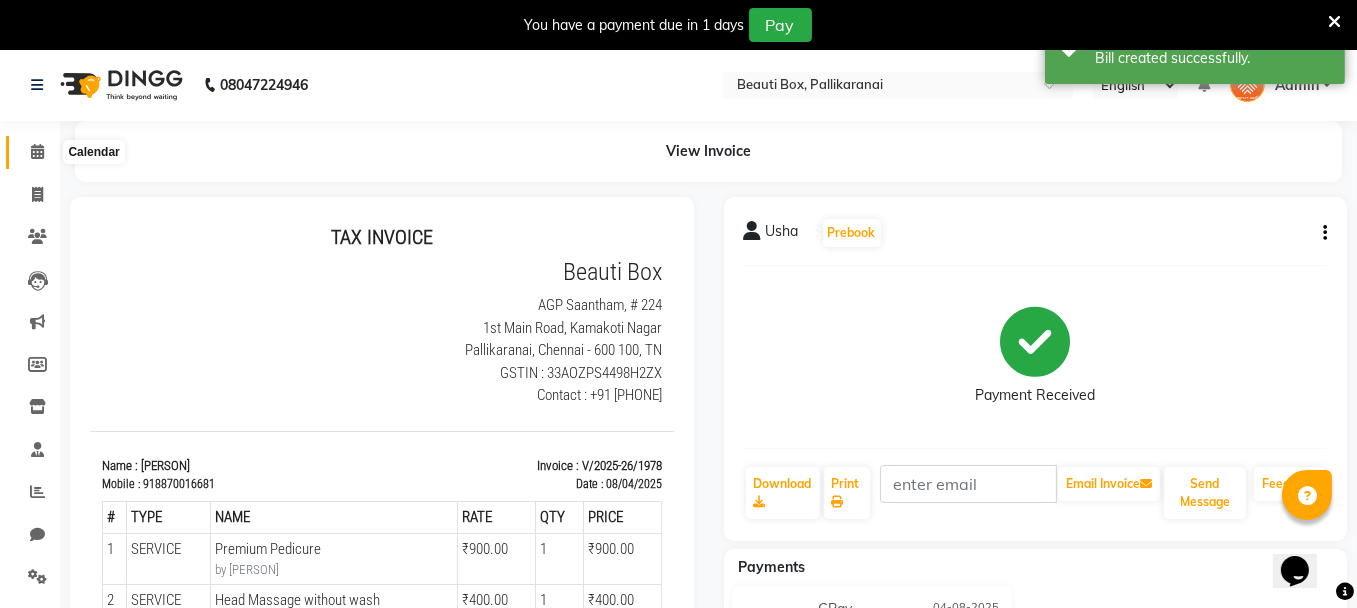 click 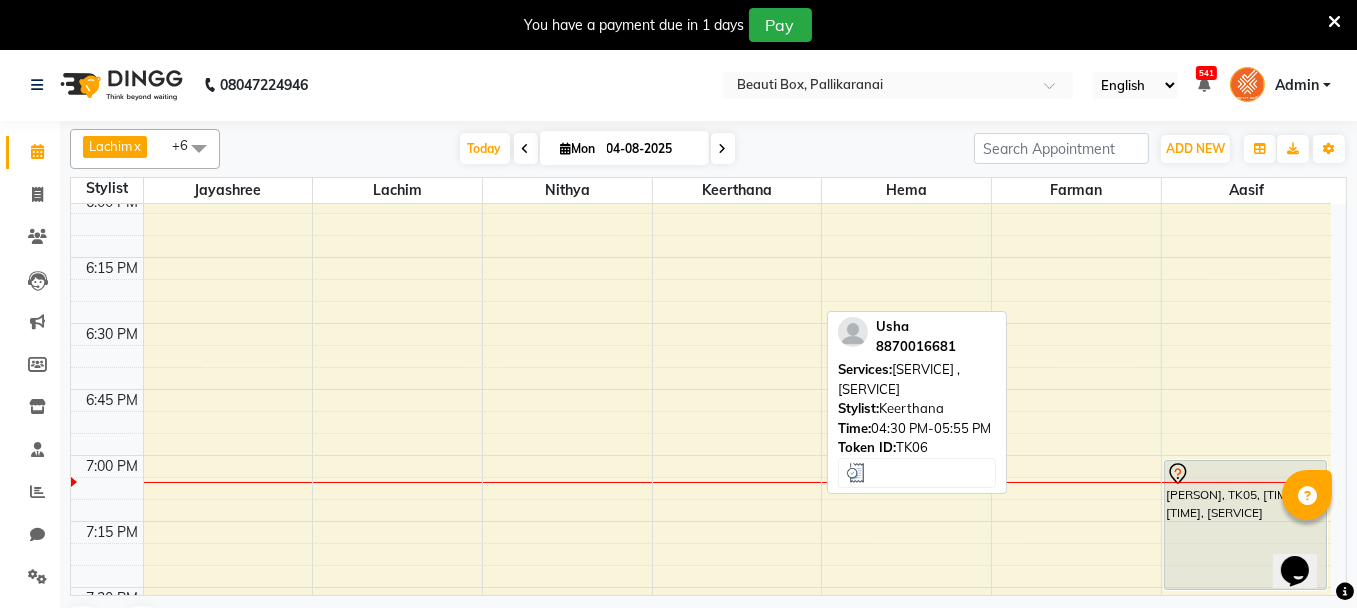 scroll, scrollTop: 2700, scrollLeft: 0, axis: vertical 